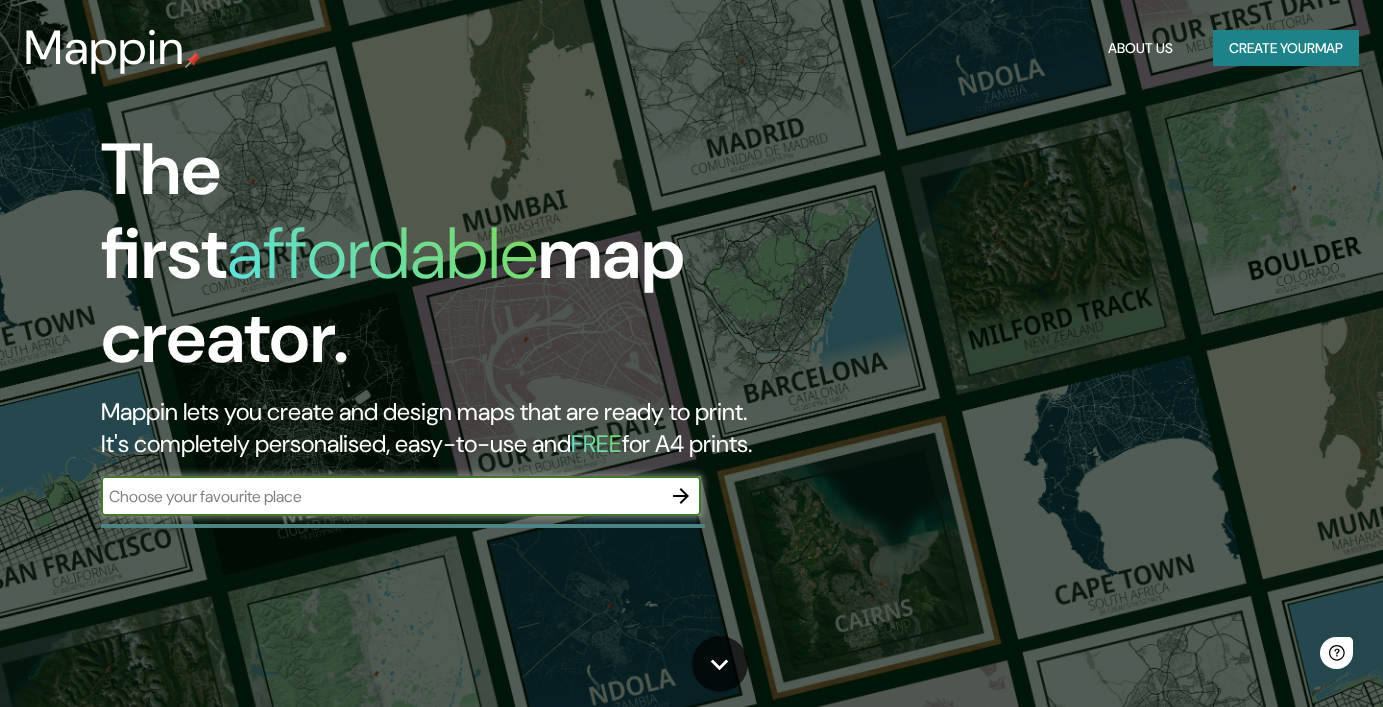 scroll, scrollTop: 0, scrollLeft: 0, axis: both 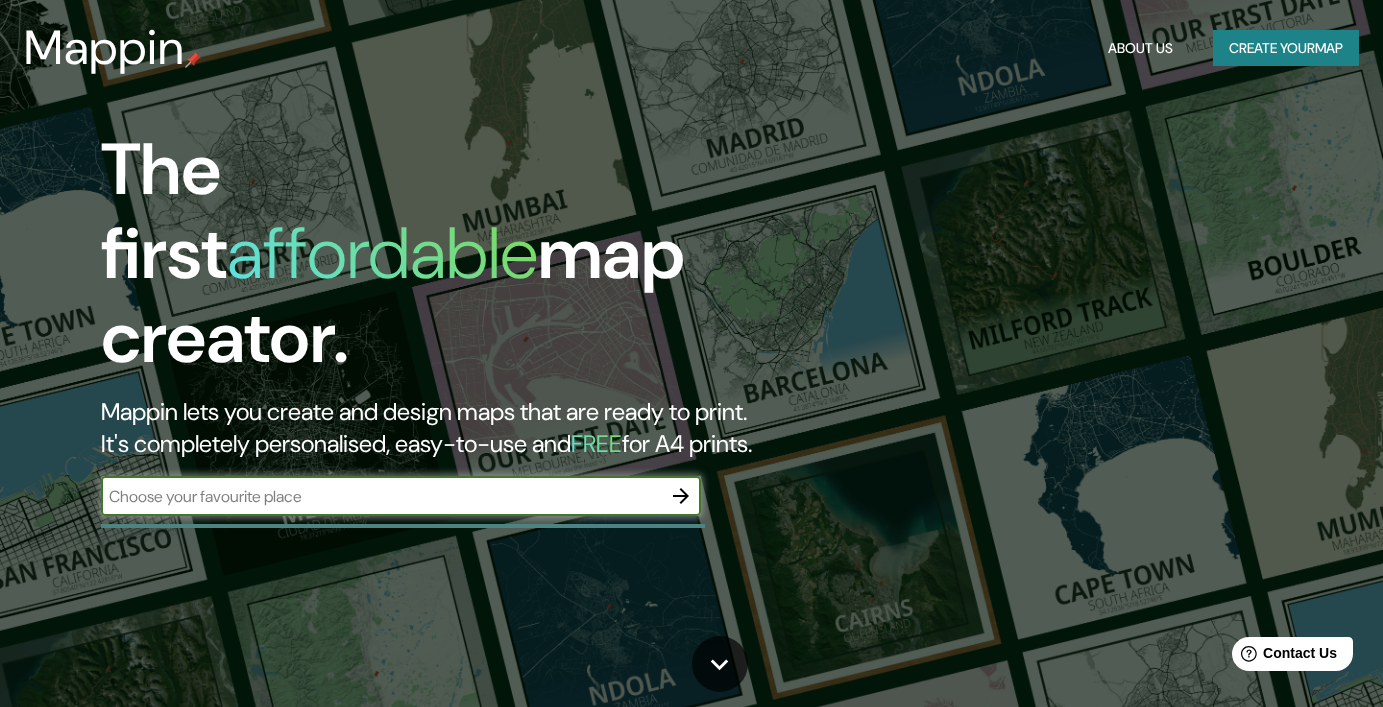click at bounding box center [381, 496] 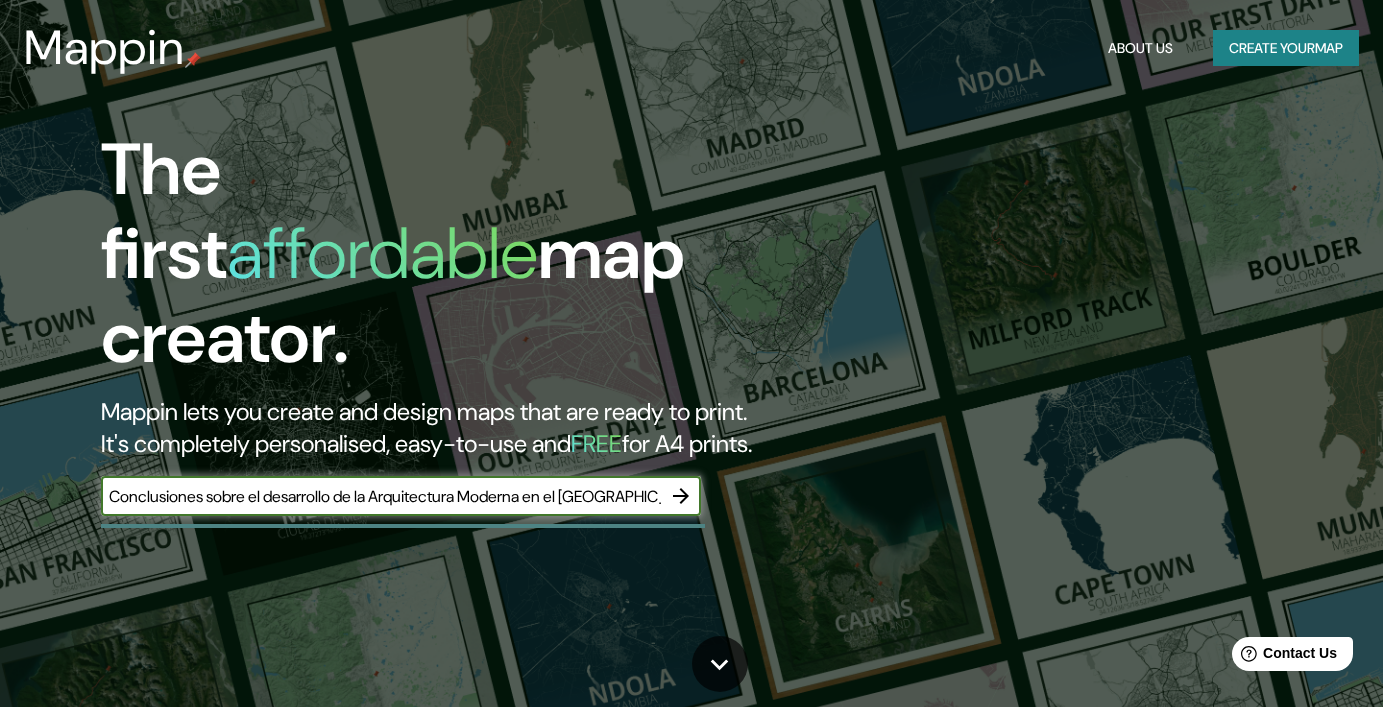 type on "Conclusiones sobre el desarrollo de la Arquitectura Moderna en el [GEOGRAPHIC_DATA]." 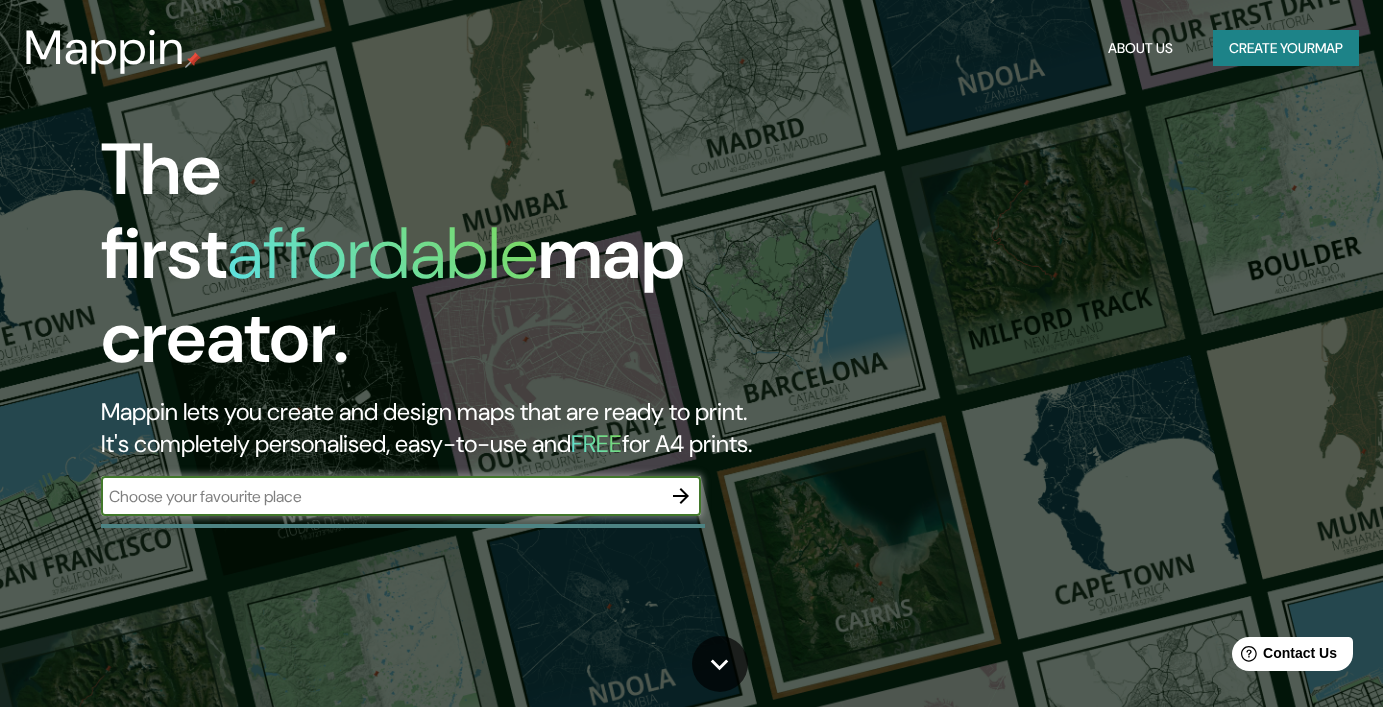 paste on "[STREET_ADDRESS]" 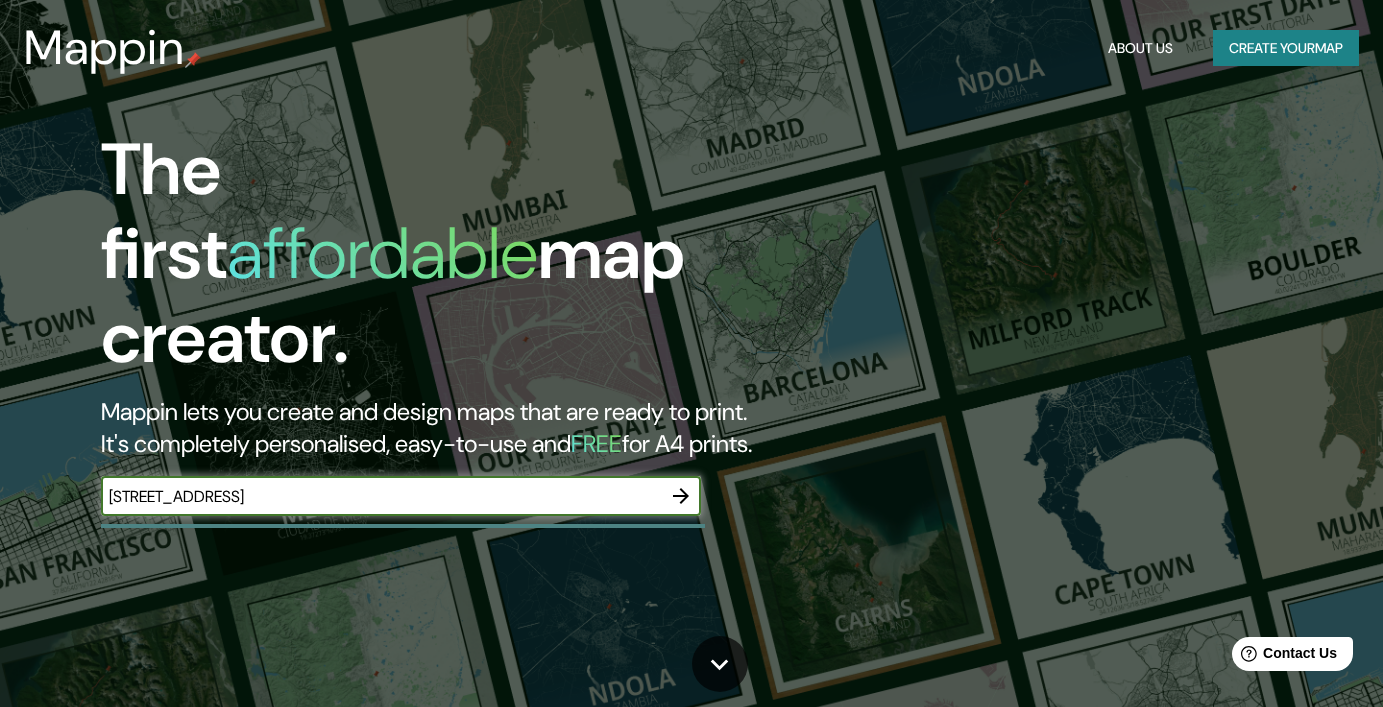 click 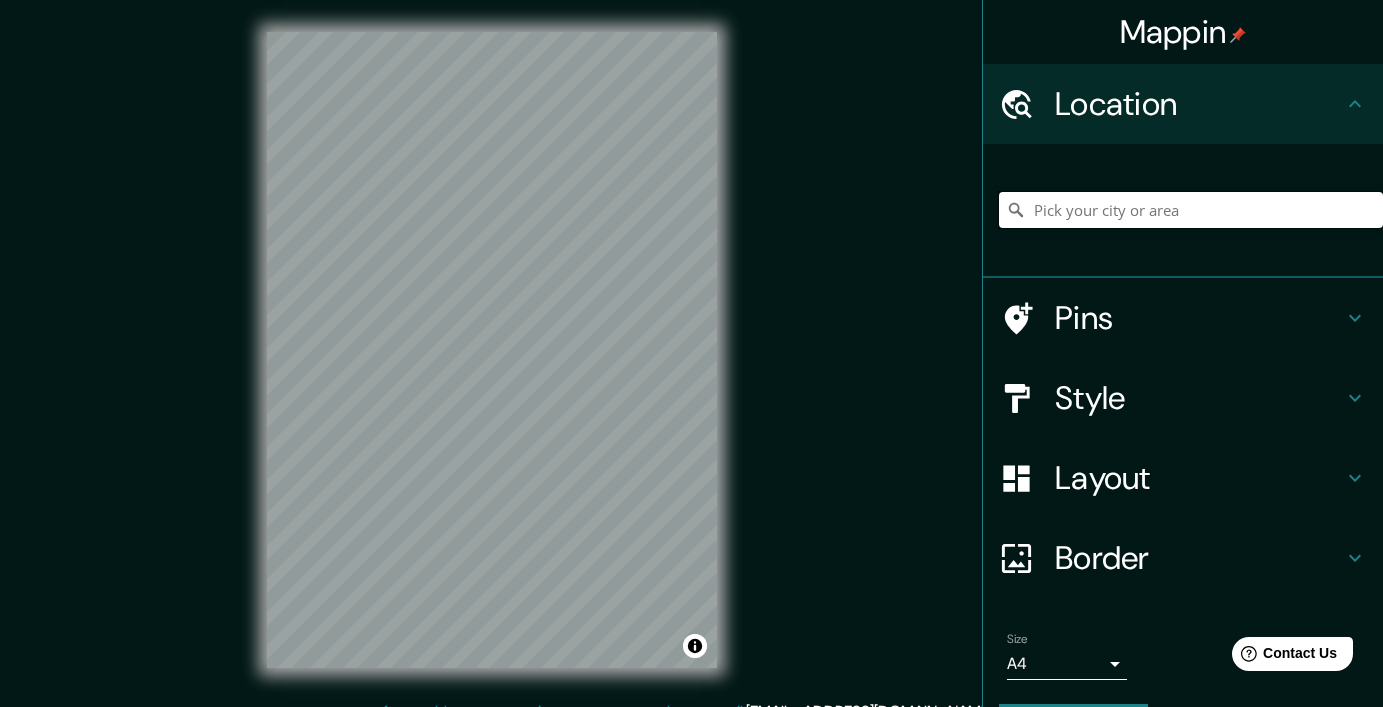 click at bounding box center [1191, 210] 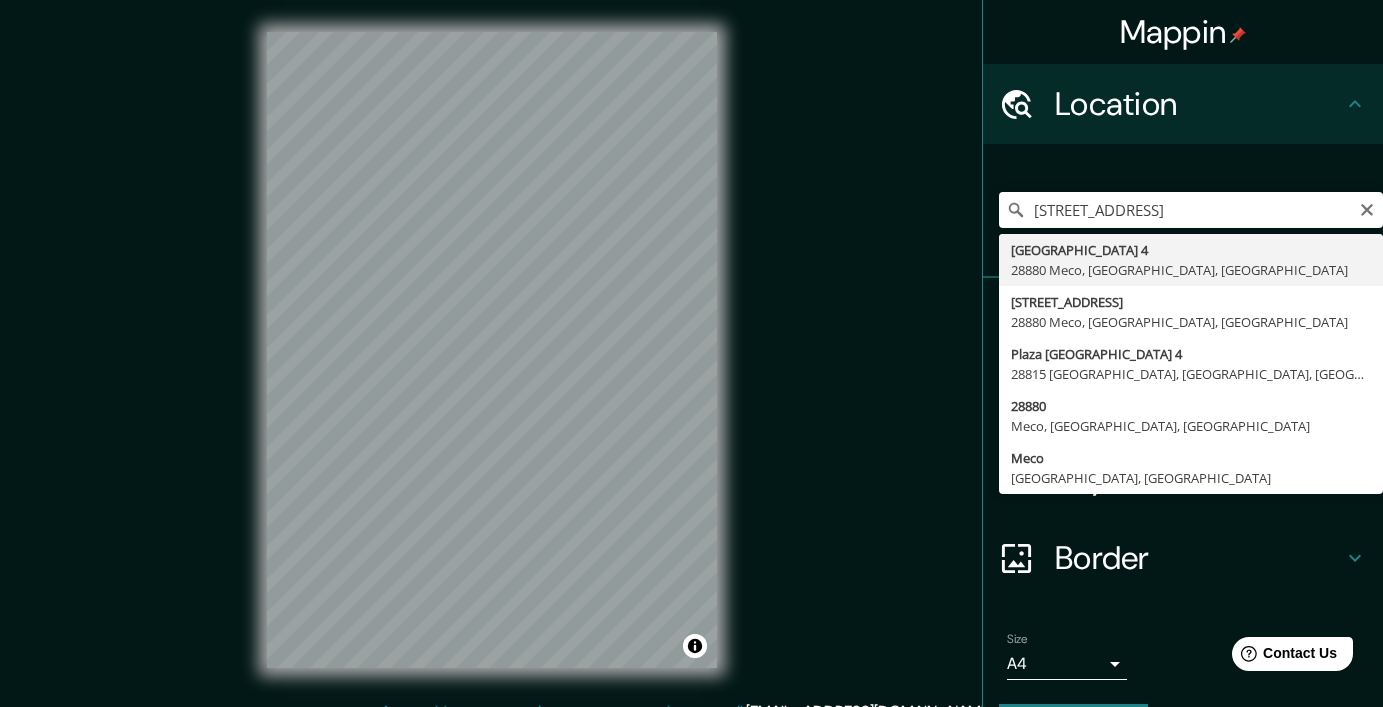 type on "[STREET_ADDRESS]" 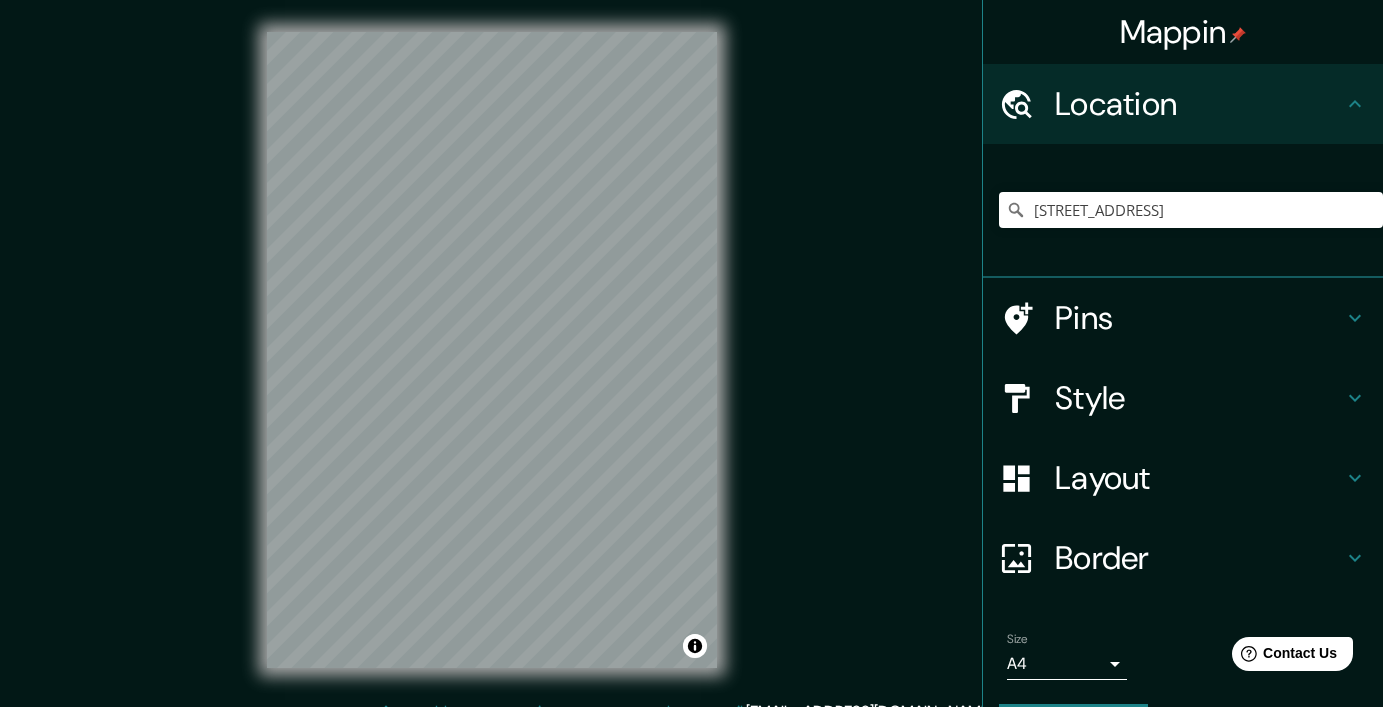 click on "Pins" at bounding box center (1183, 318) 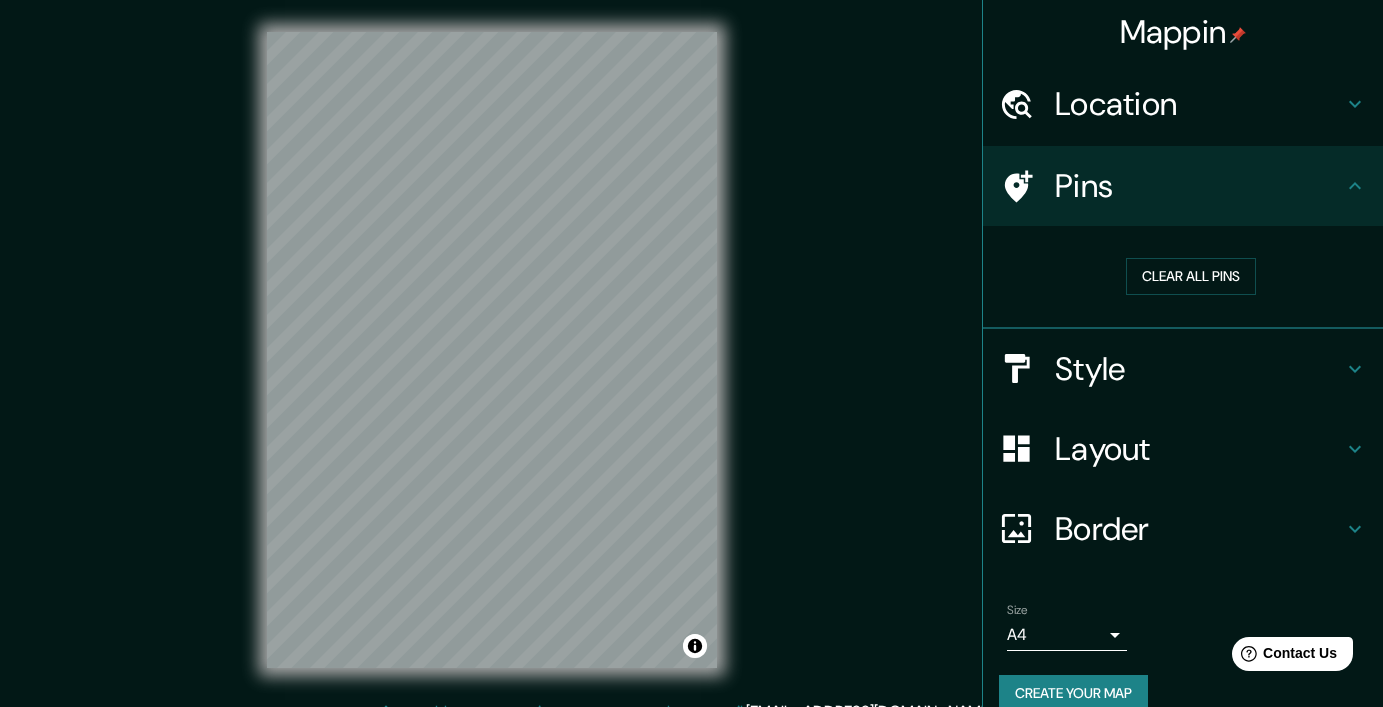 click on "Style" at bounding box center [1199, 369] 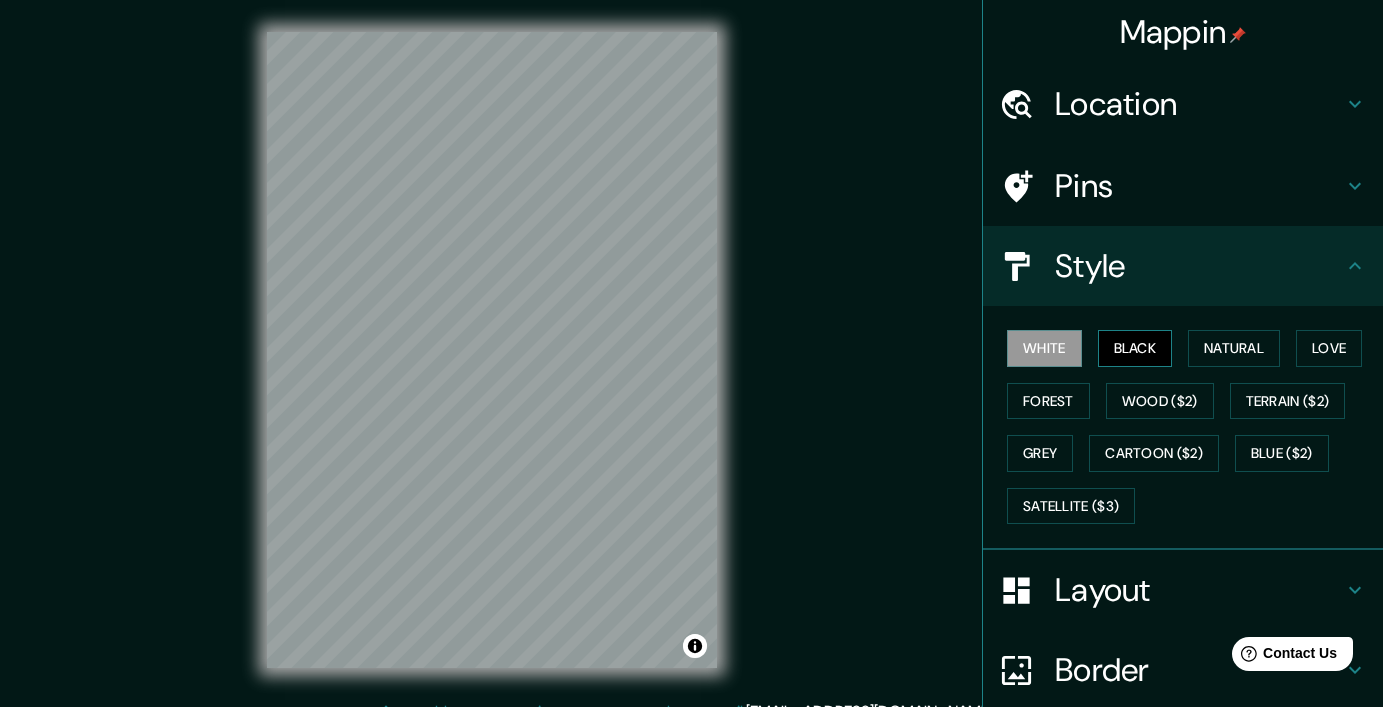 click on "Black" at bounding box center (1135, 348) 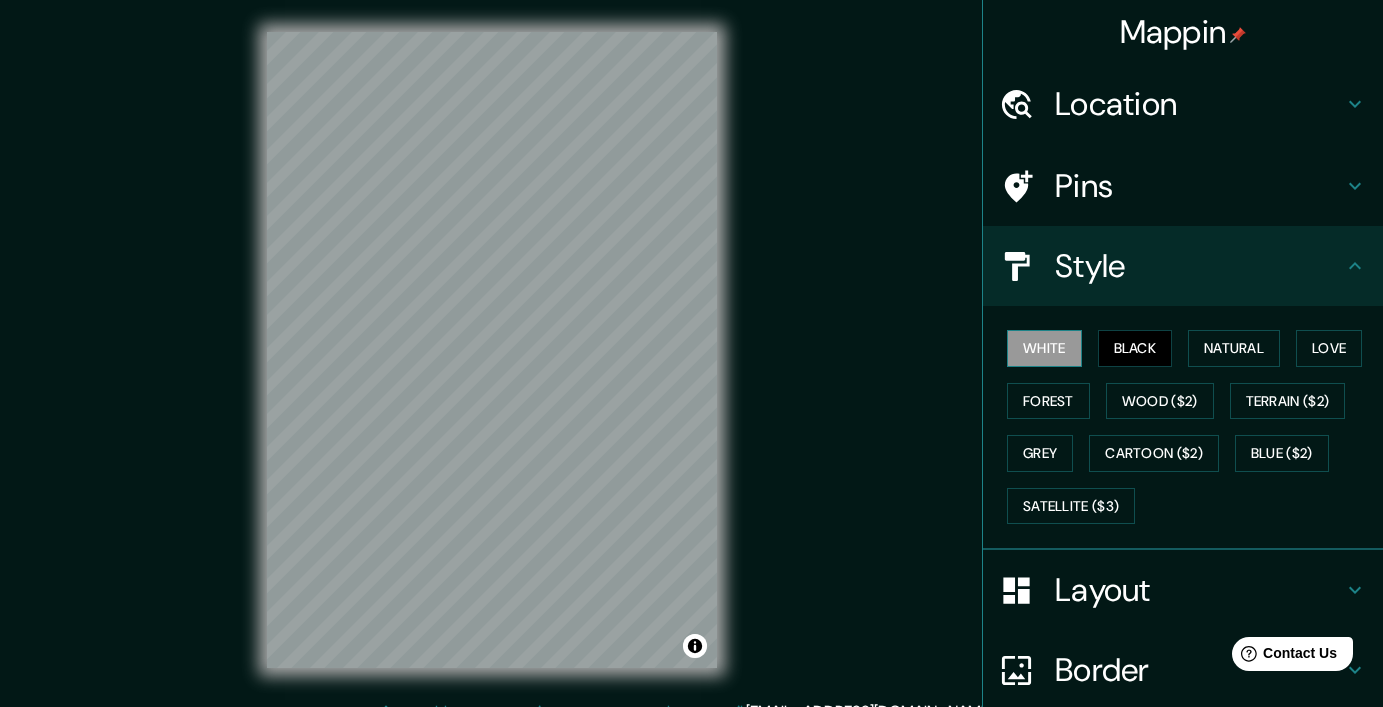click on "White" at bounding box center [1044, 348] 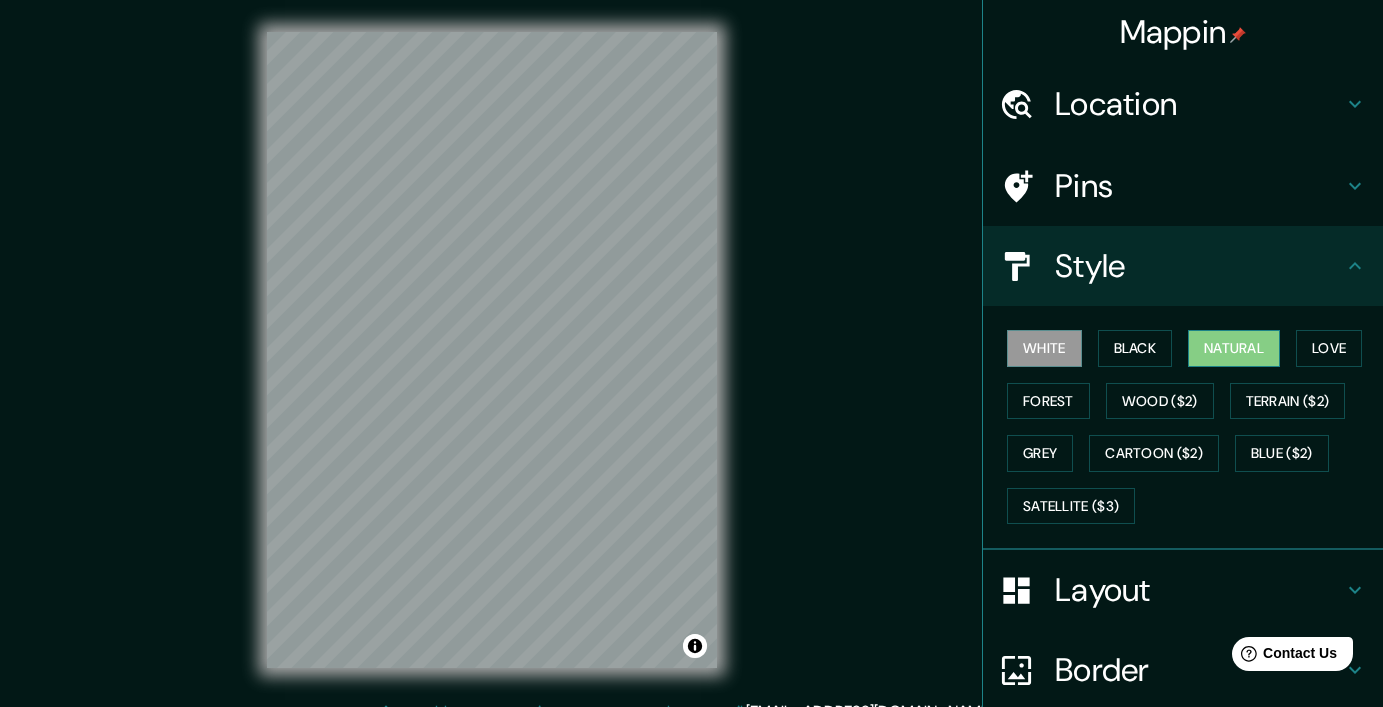 click on "Natural" at bounding box center [1234, 348] 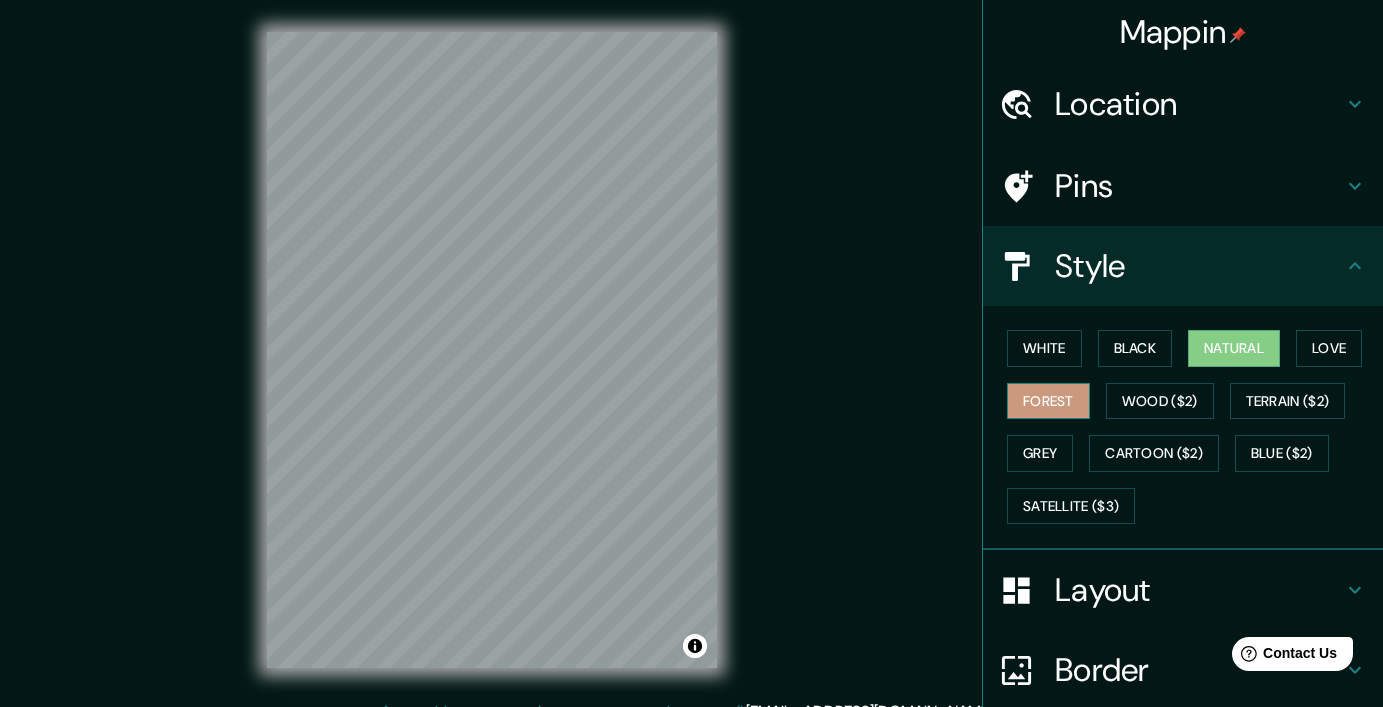 click on "Forest" at bounding box center [1048, 401] 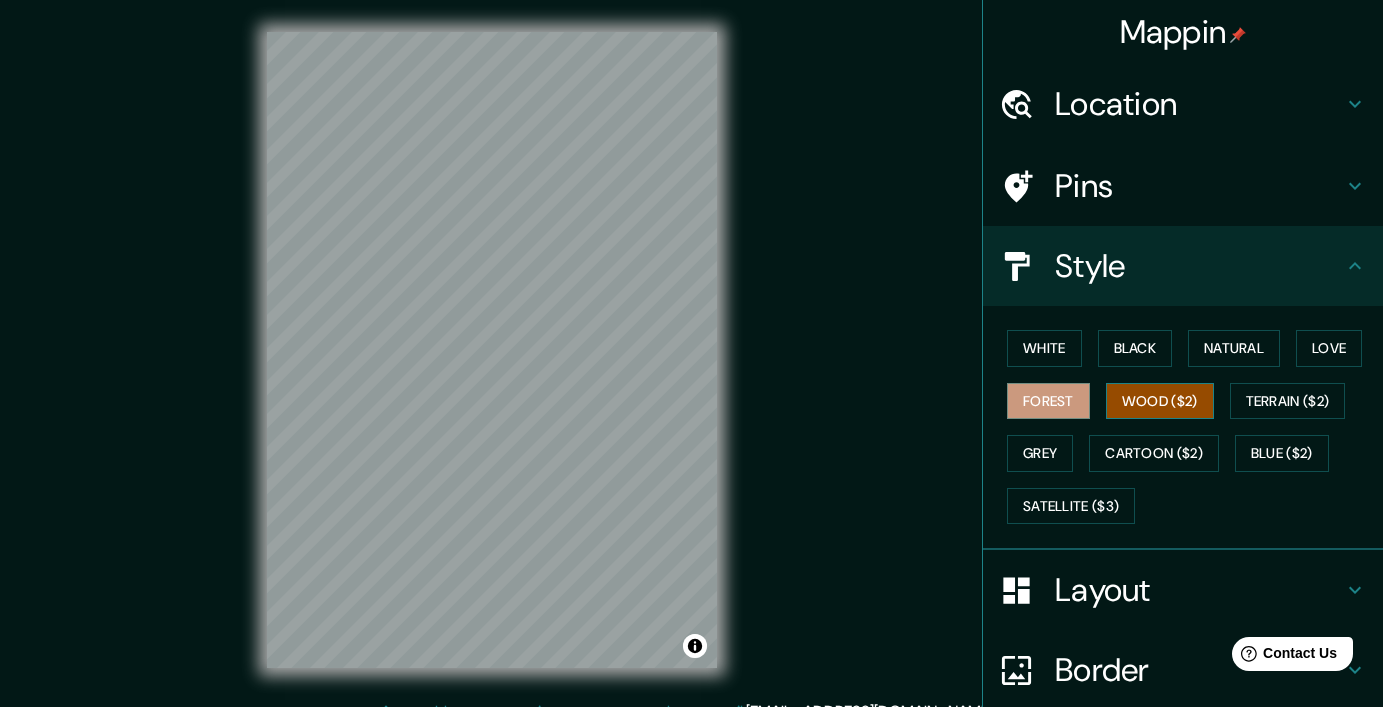 click on "Wood ($2)" at bounding box center [1160, 401] 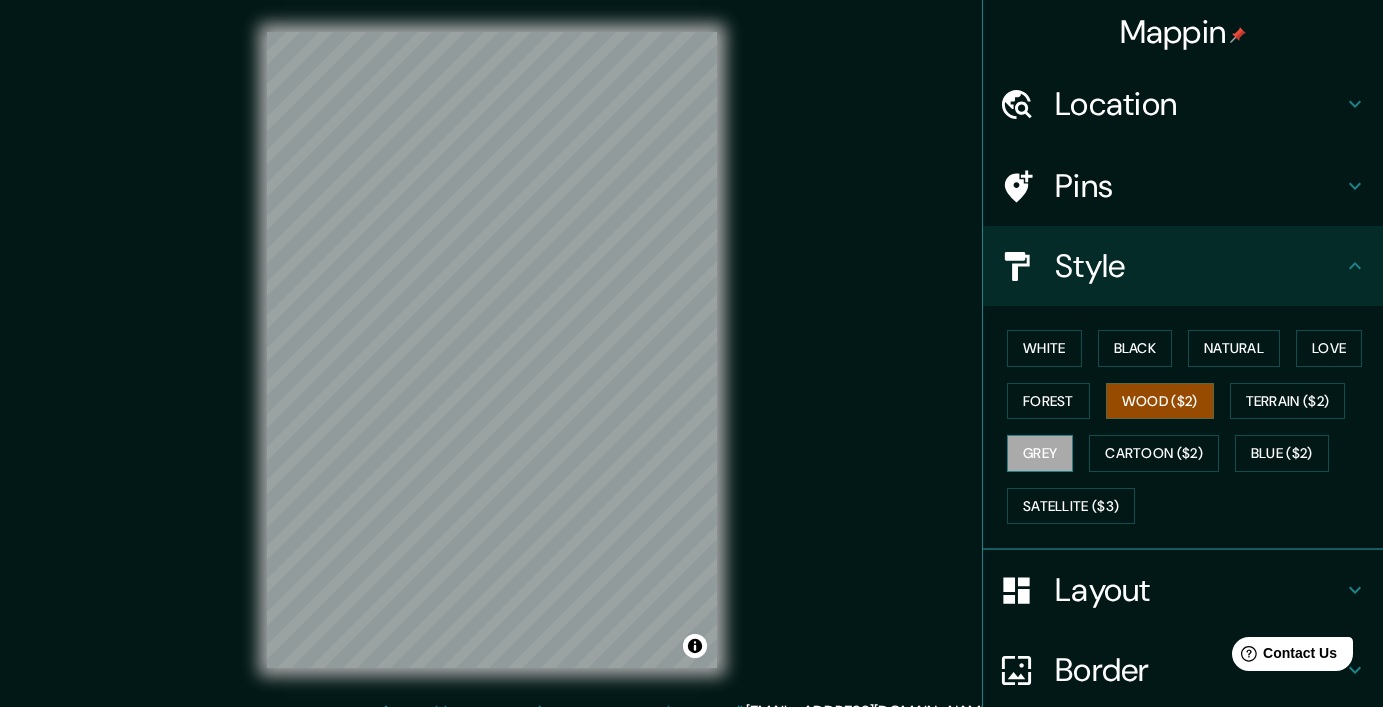 click on "Grey" at bounding box center [1040, 453] 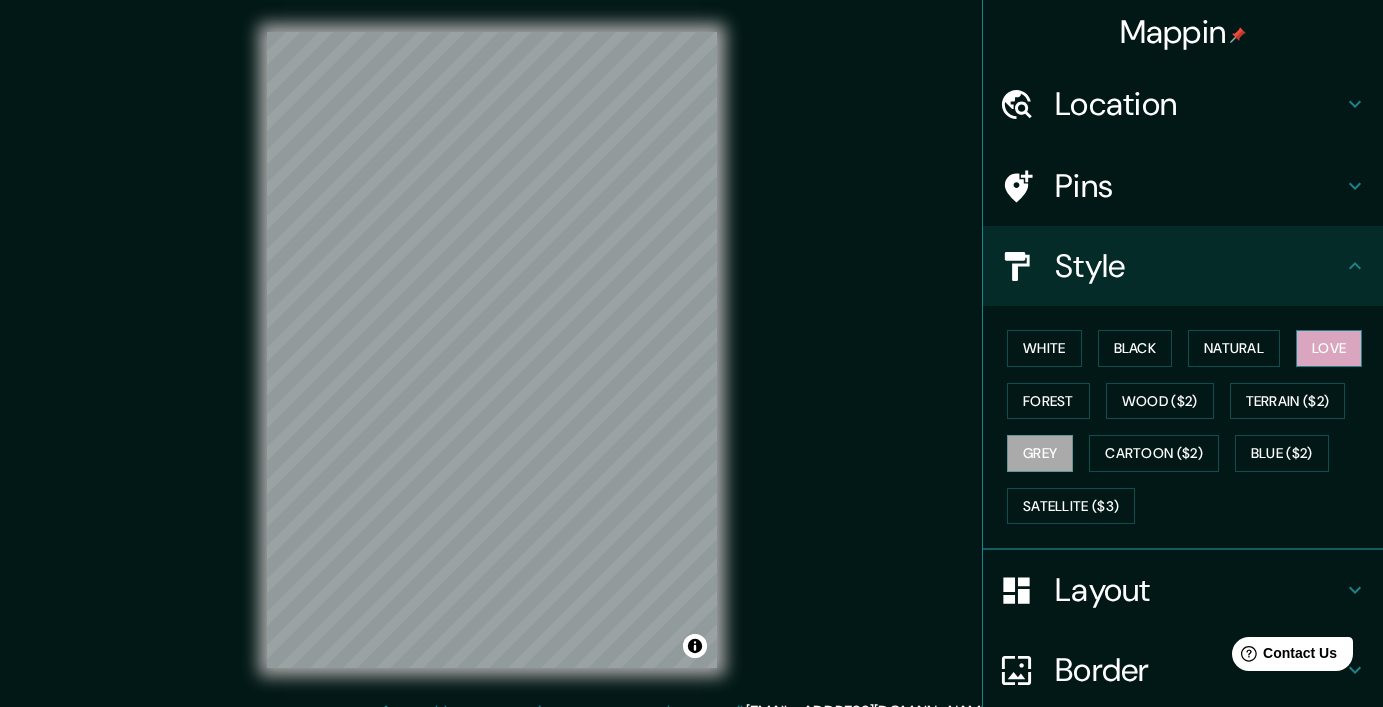 click on "Love" at bounding box center [1329, 348] 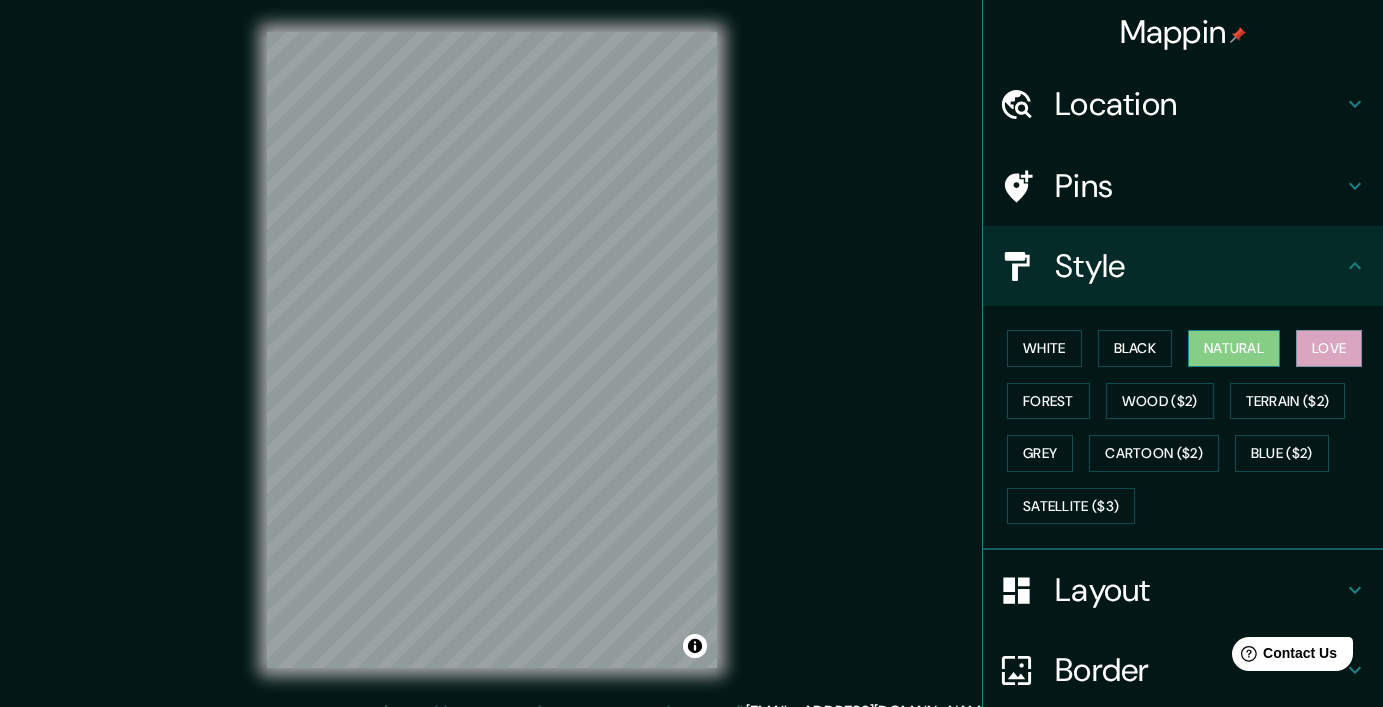click on "Natural" at bounding box center (1234, 348) 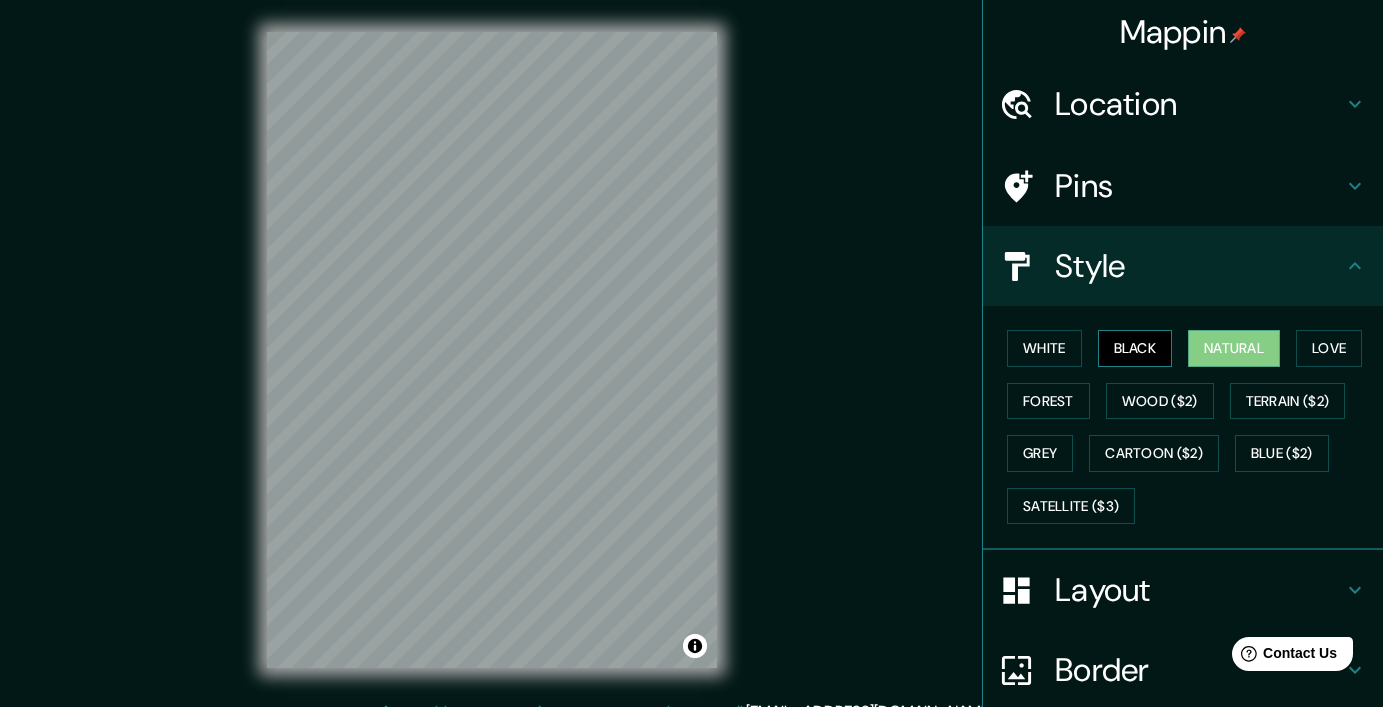 click on "Black" at bounding box center (1135, 348) 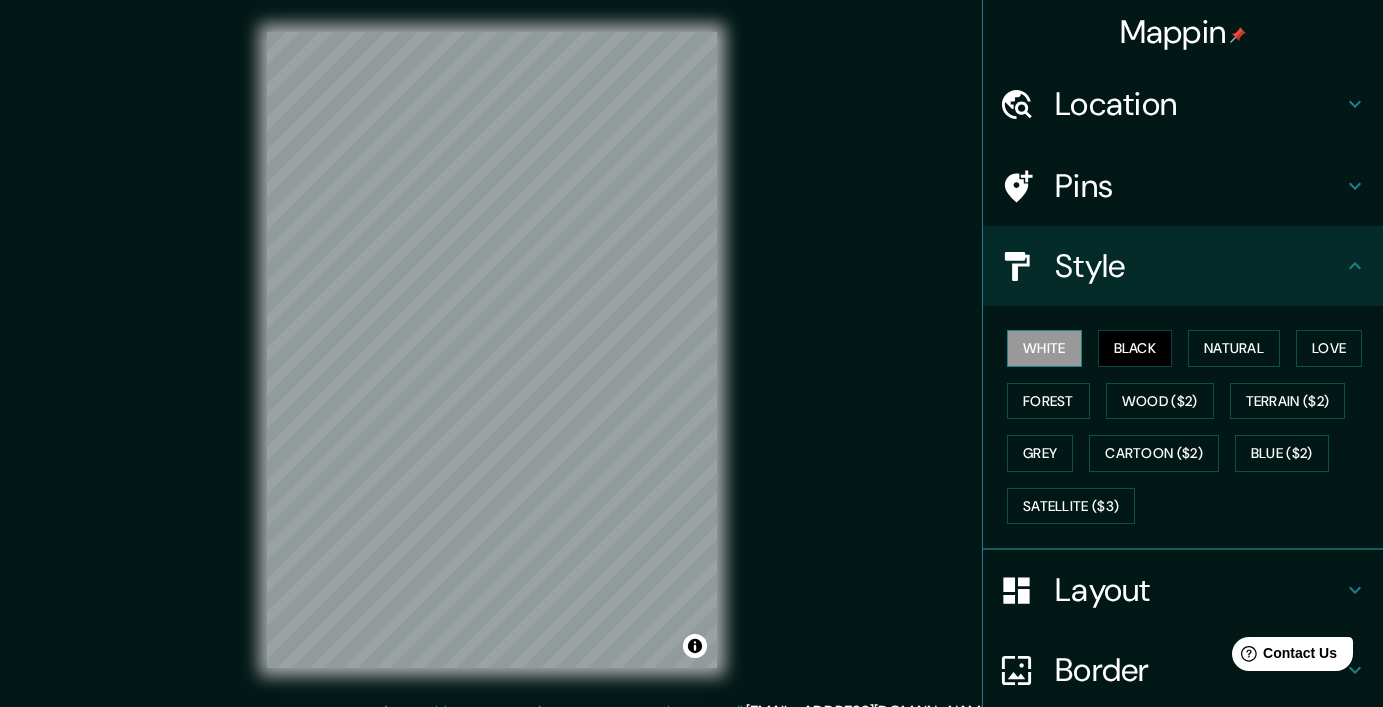 click on "White" at bounding box center (1044, 348) 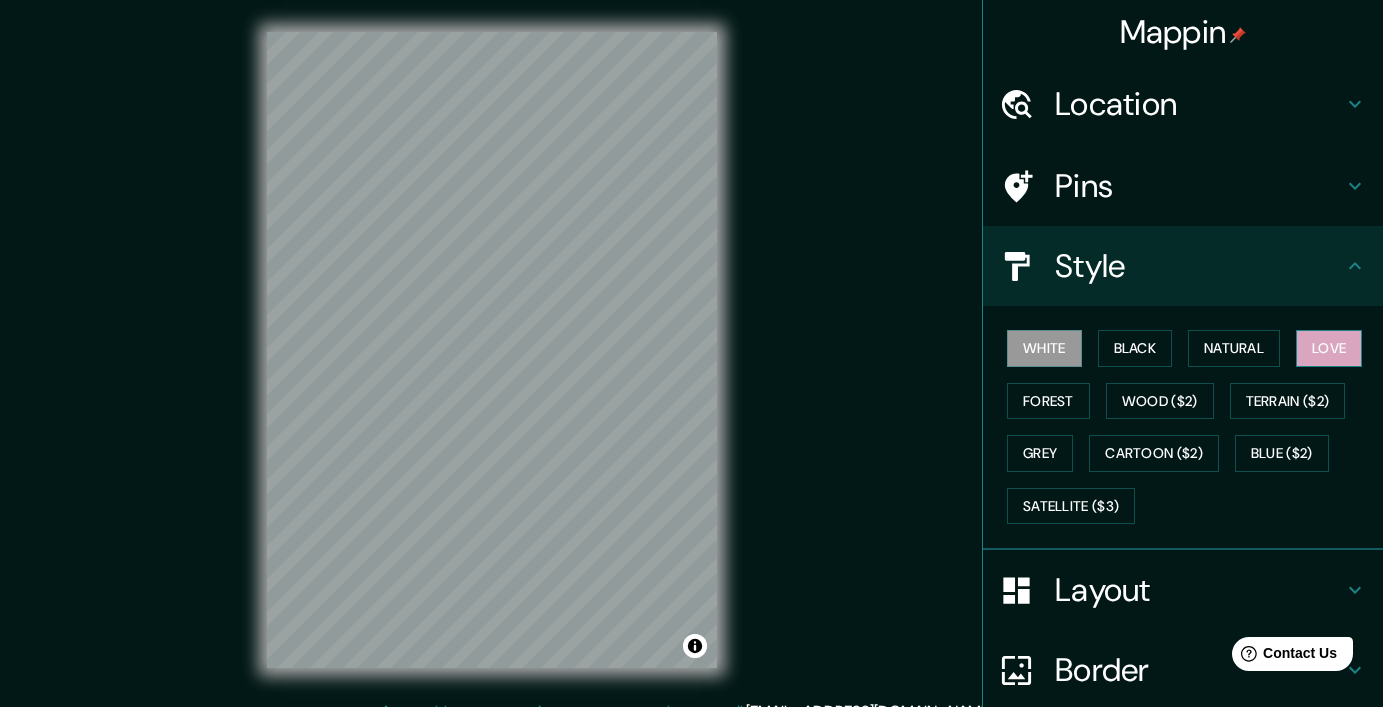 click on "Love" at bounding box center (1329, 348) 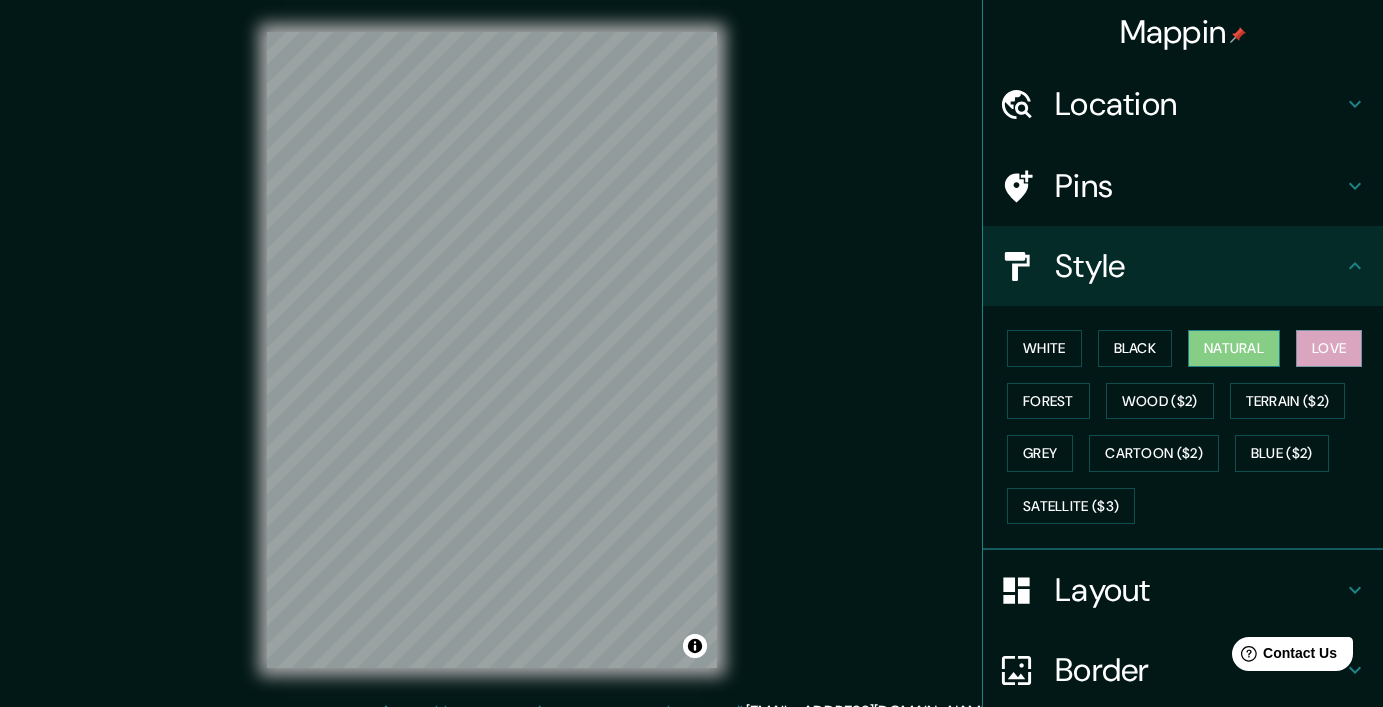 click on "Natural" at bounding box center (1234, 348) 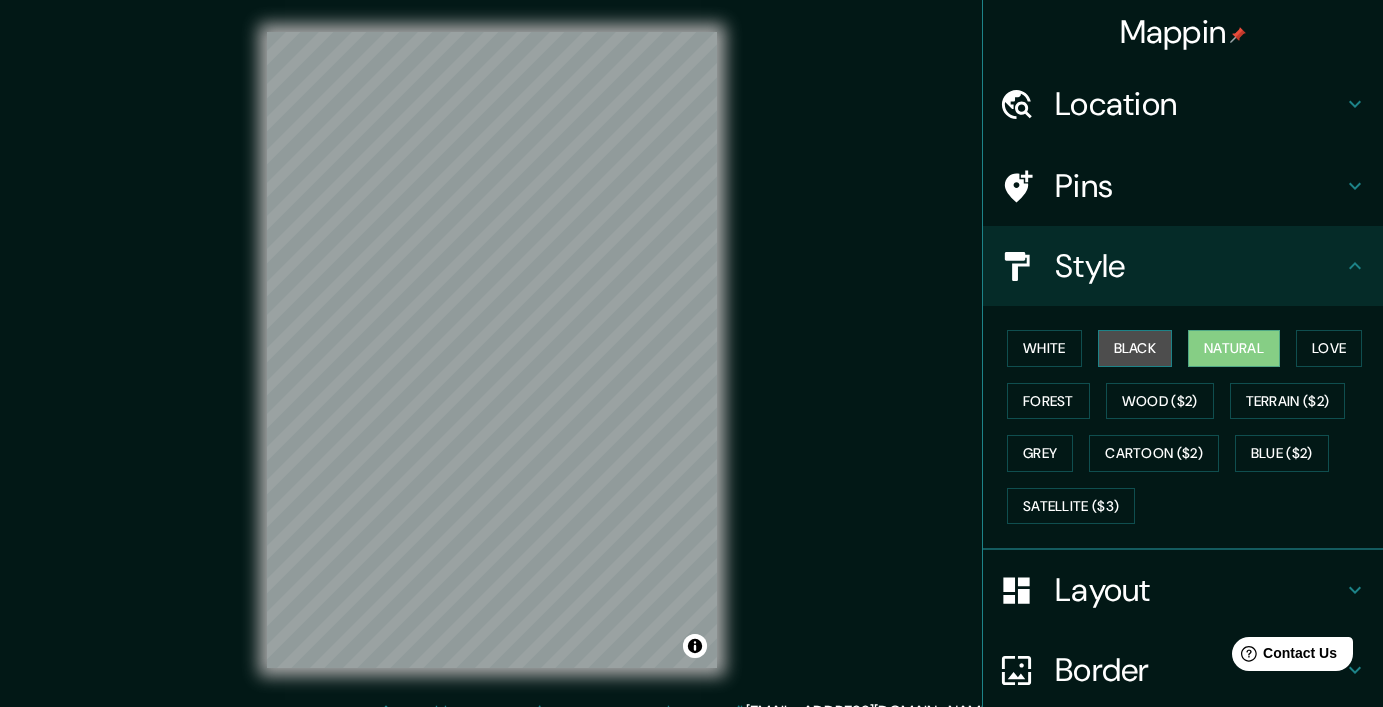click on "Black" at bounding box center (1135, 348) 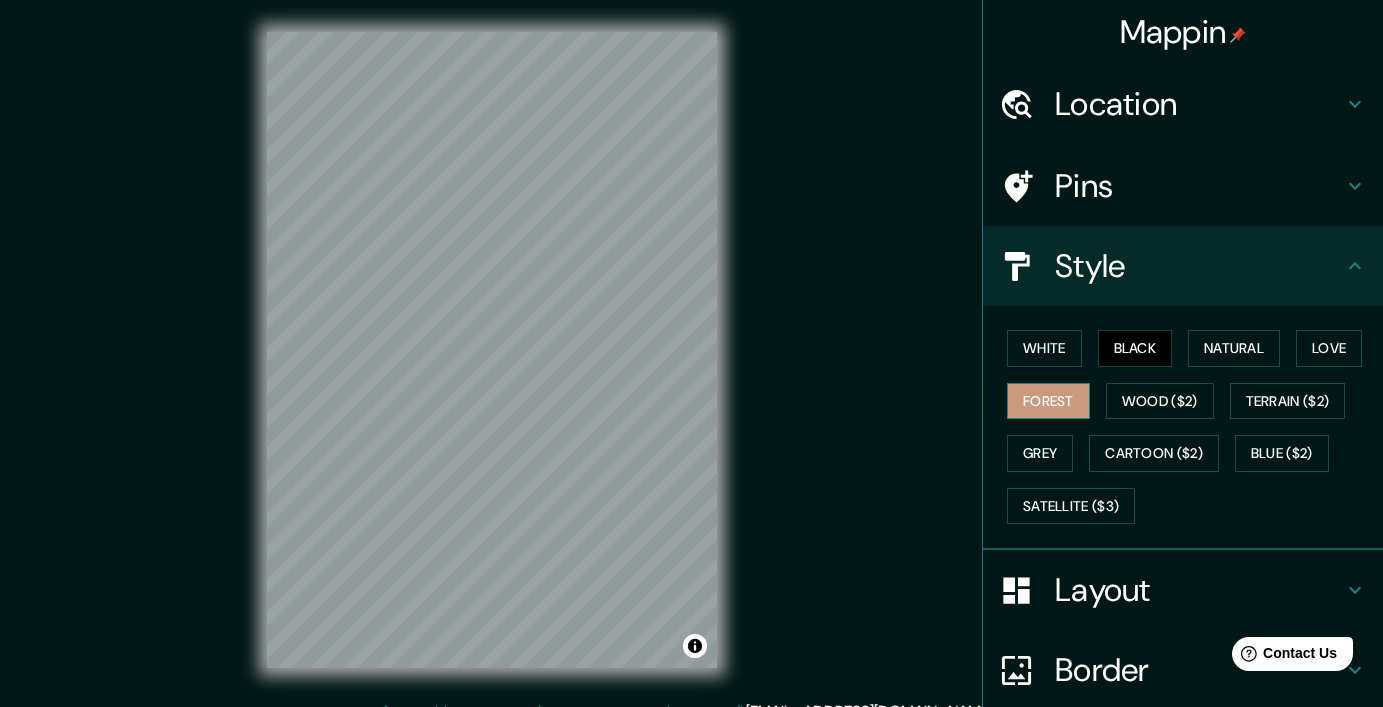 click on "Forest" at bounding box center (1048, 401) 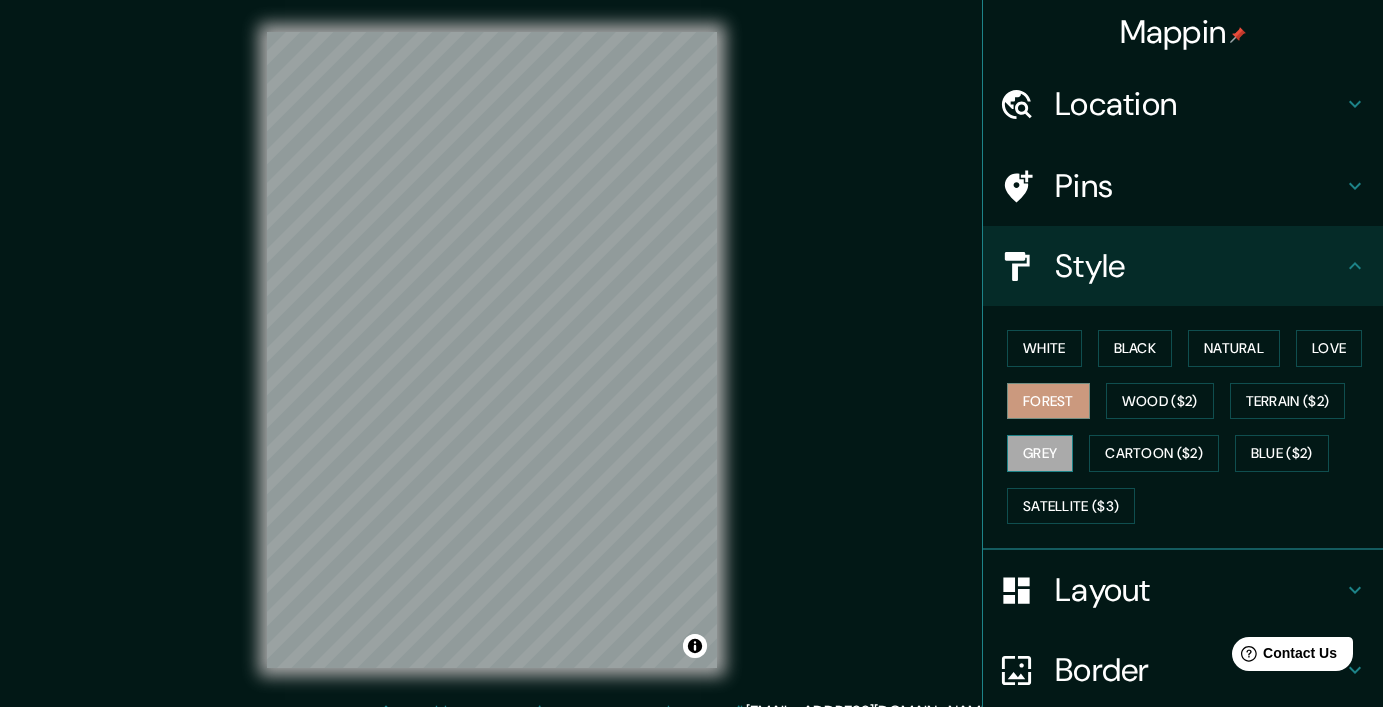 click on "Grey" at bounding box center [1040, 453] 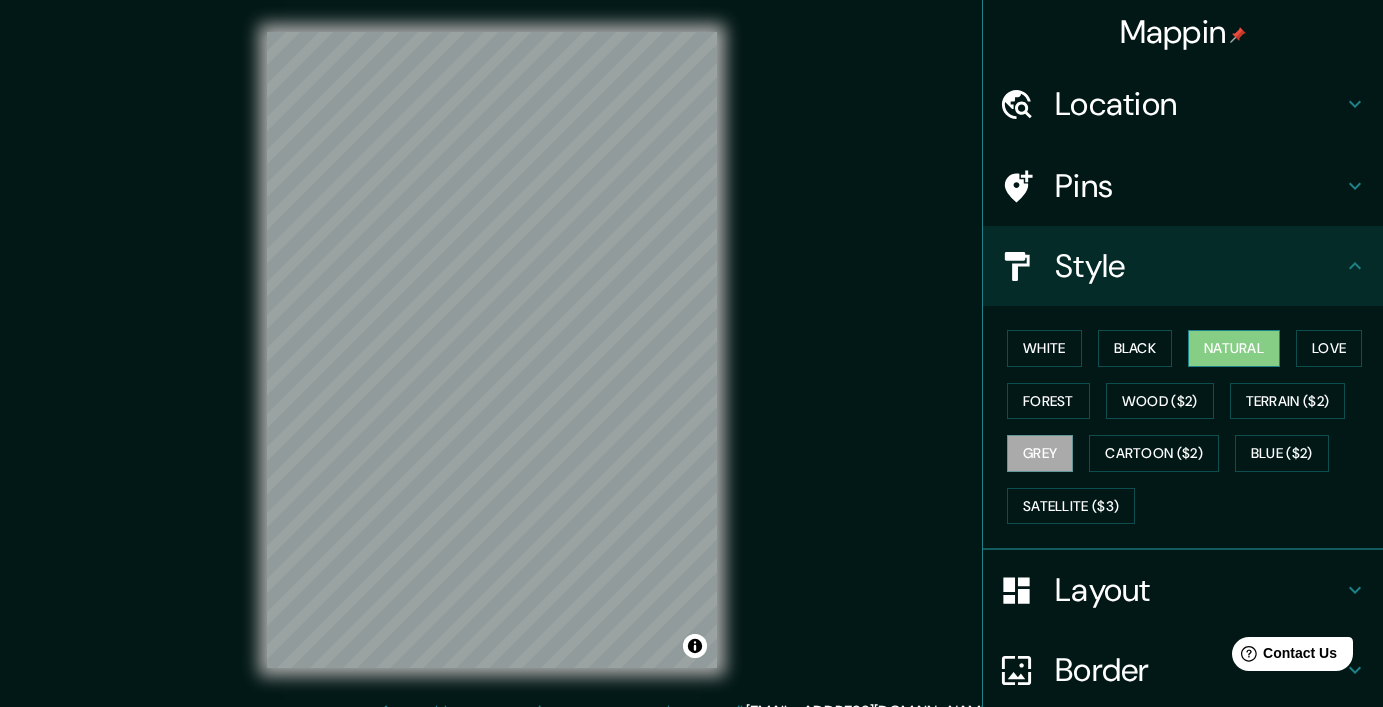 click on "Natural" at bounding box center (1234, 348) 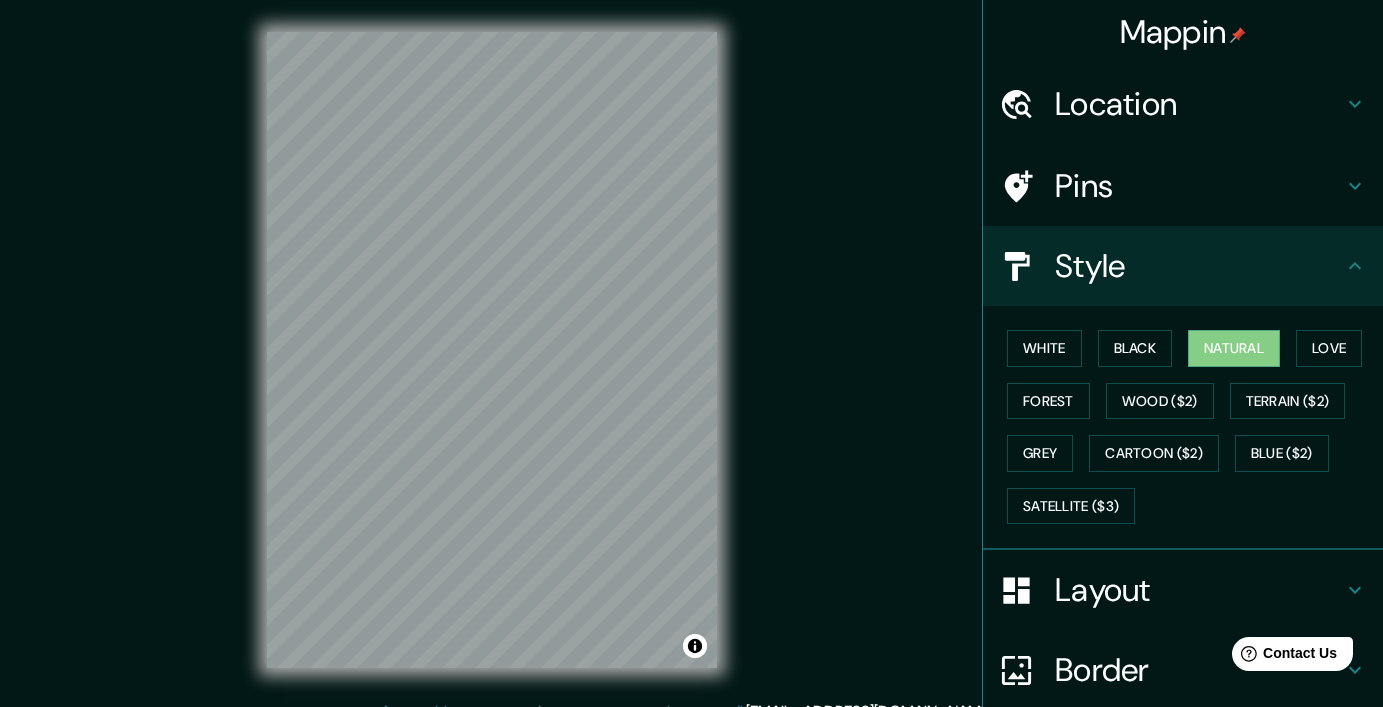 click on "Layout" at bounding box center (1199, 590) 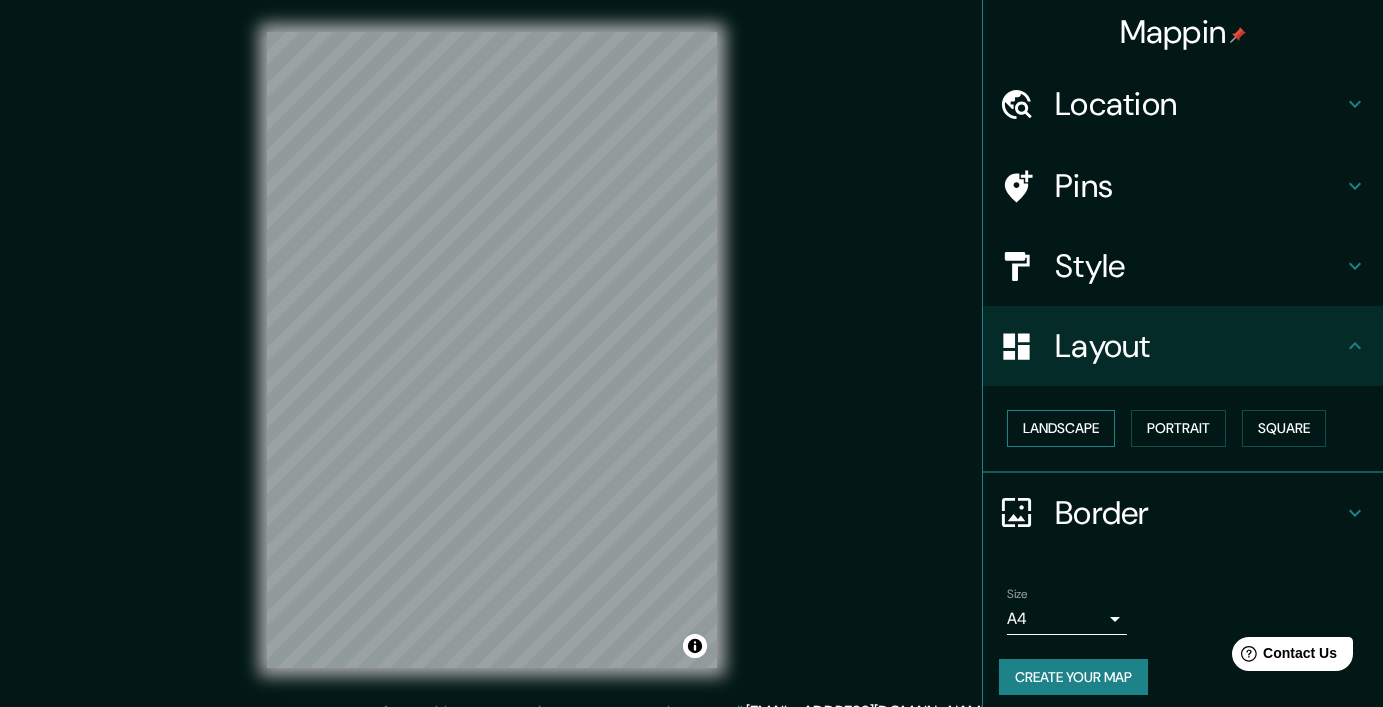 click on "Landscape" at bounding box center [1061, 428] 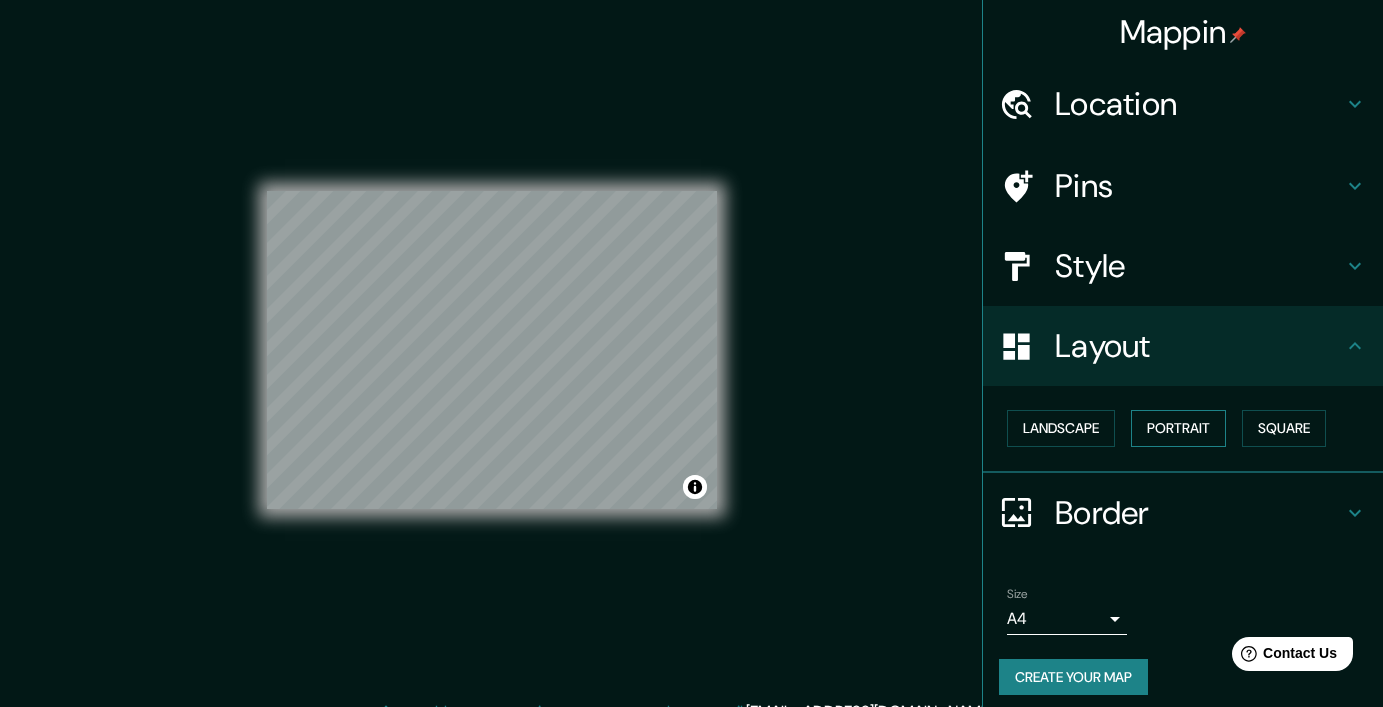 click on "Portrait" at bounding box center [1178, 428] 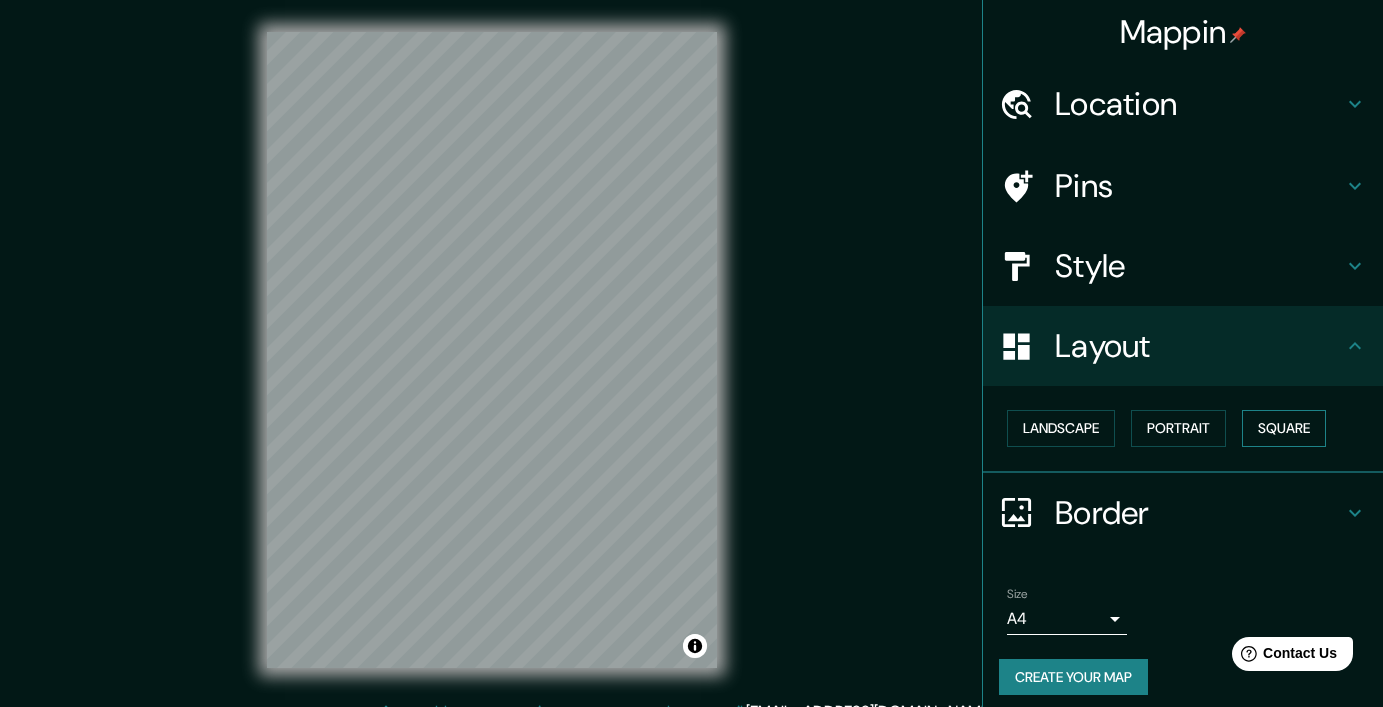 click on "Square" at bounding box center [1284, 428] 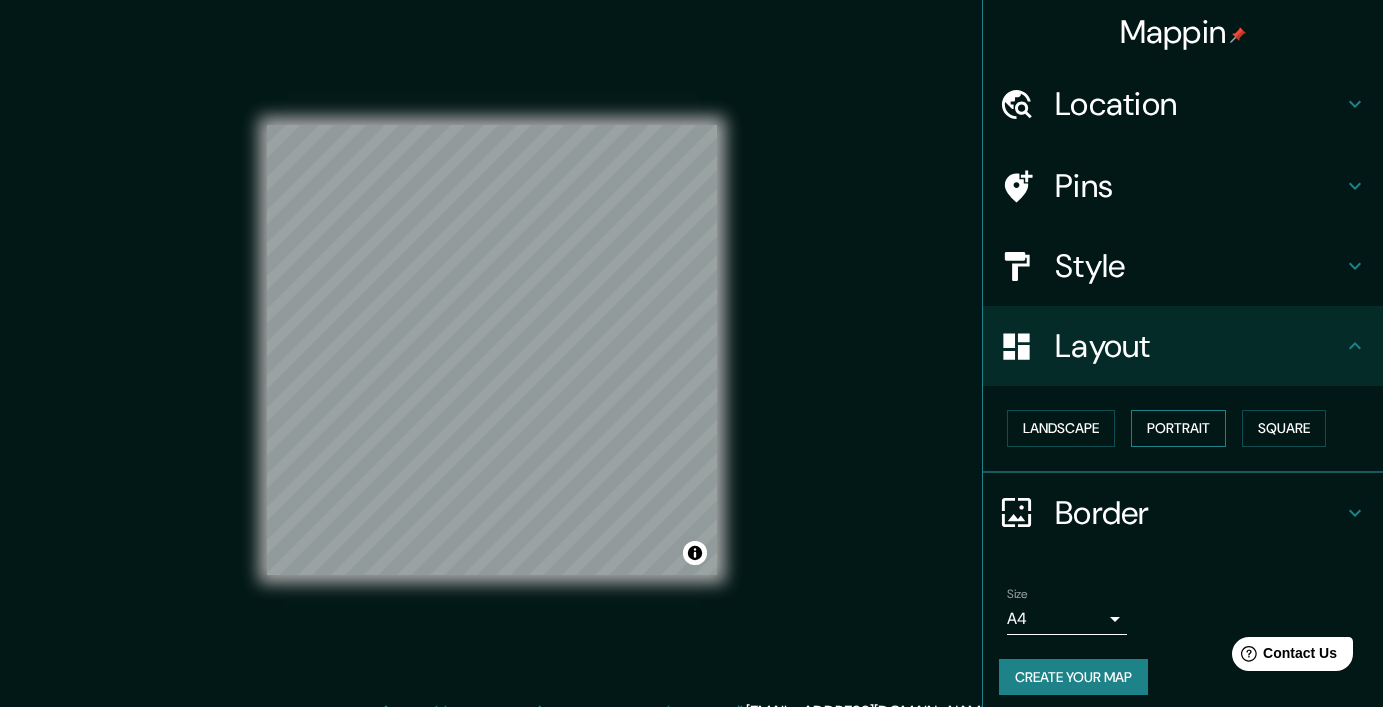 click on "Portrait" at bounding box center (1178, 428) 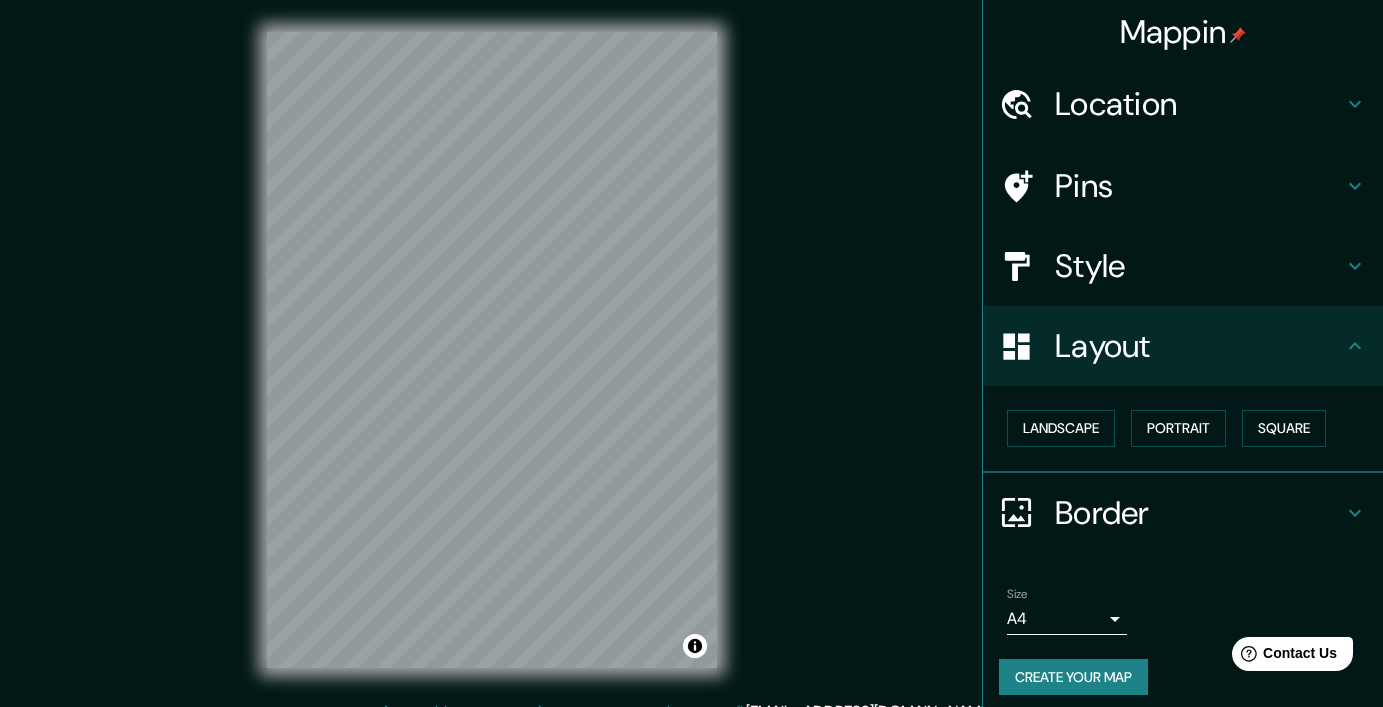 click on "Style" at bounding box center (1183, 266) 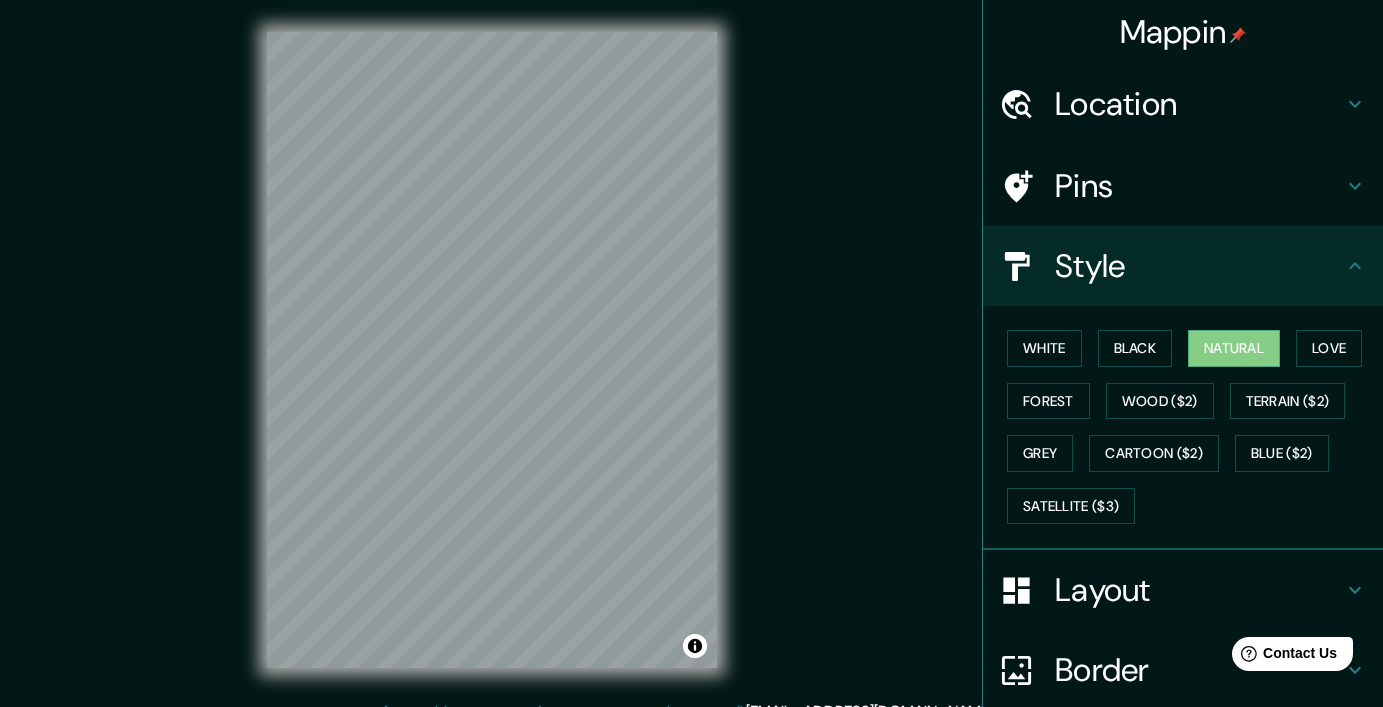 click on "Pins" at bounding box center (1199, 186) 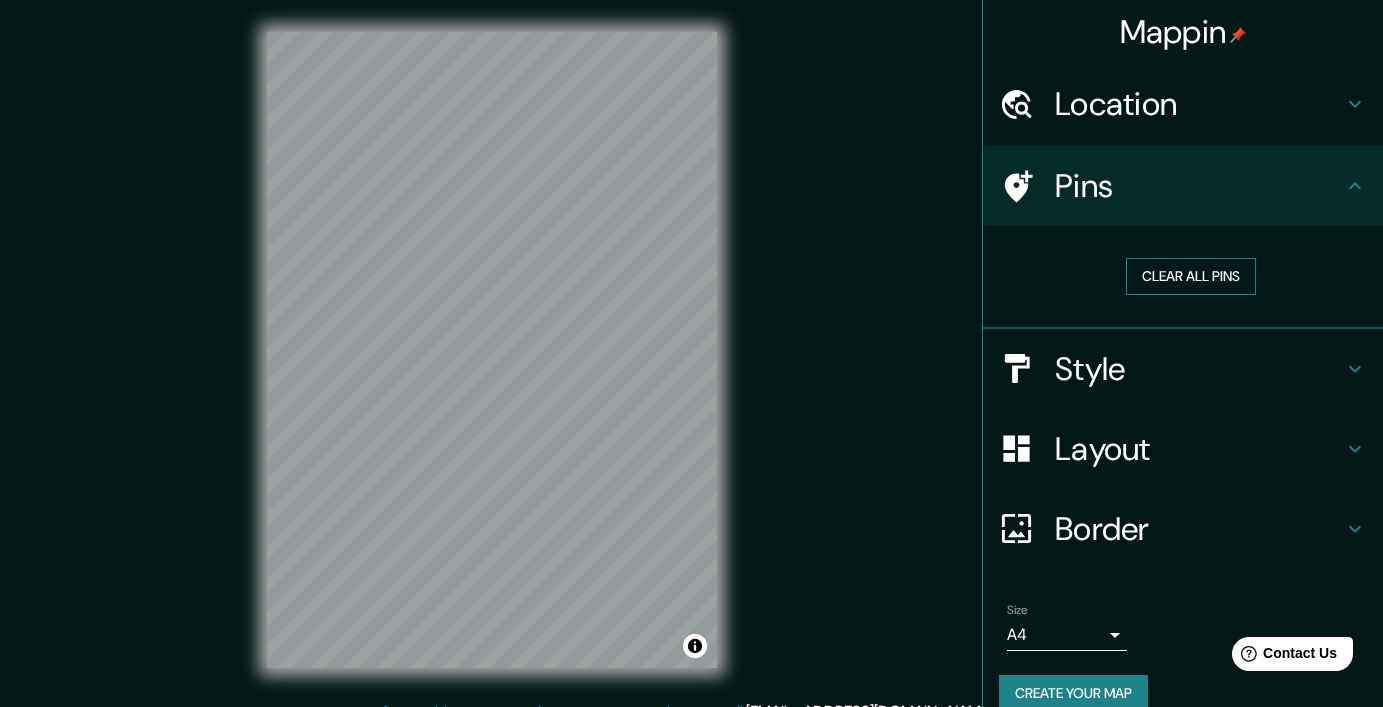 click on "Clear all pins" at bounding box center (1191, 276) 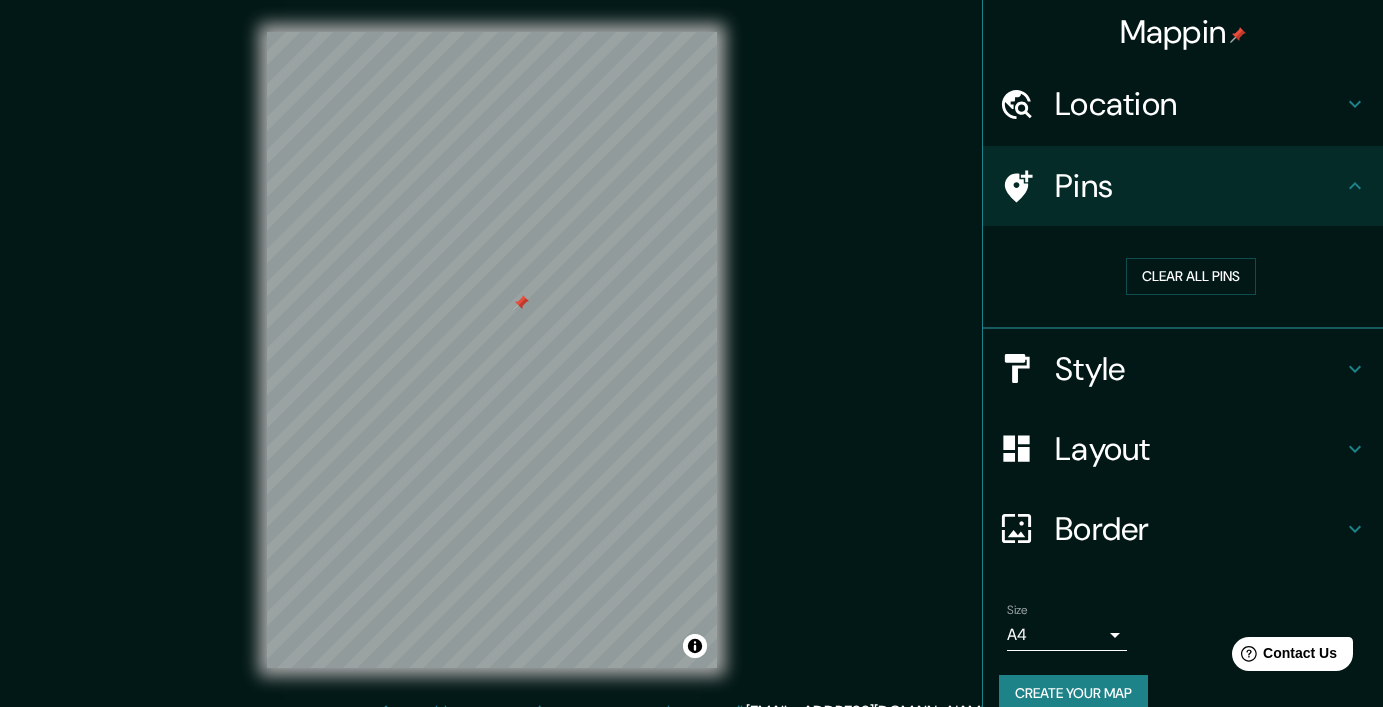 click at bounding box center (521, 303) 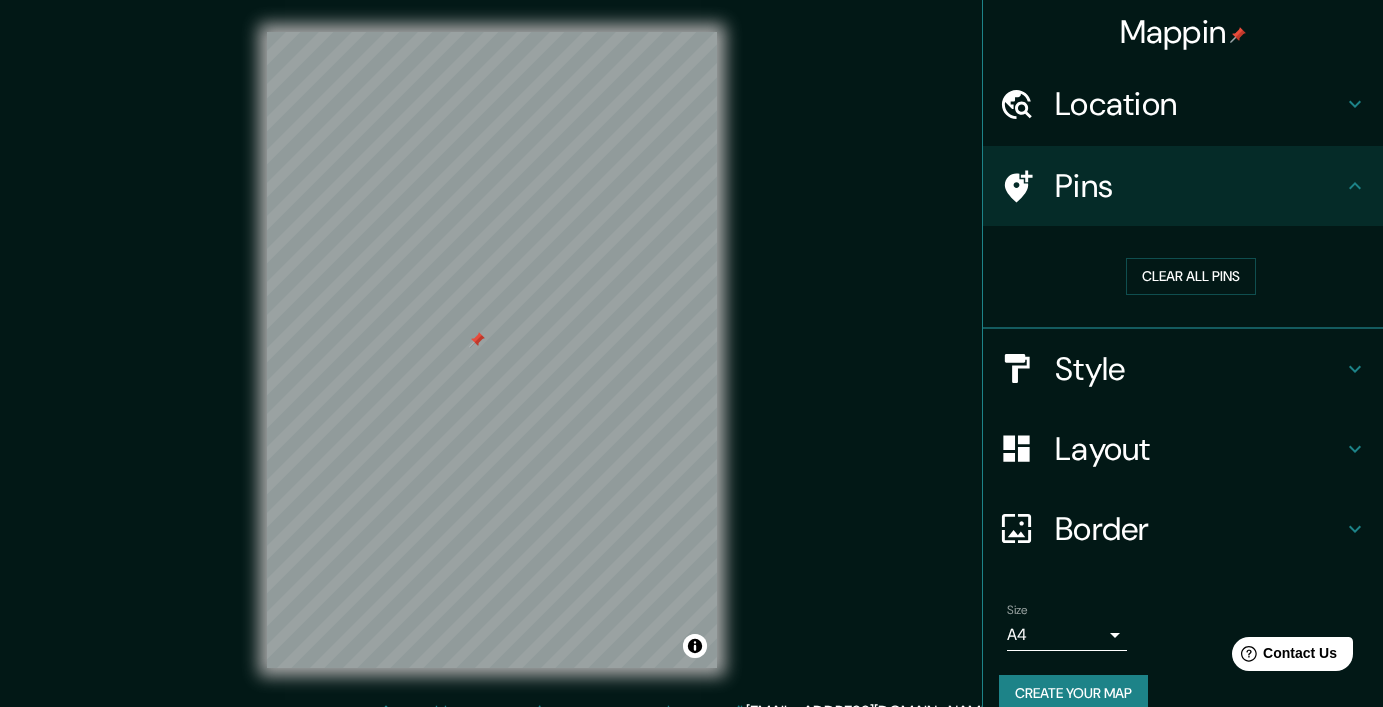 click on "Style" at bounding box center [1183, 369] 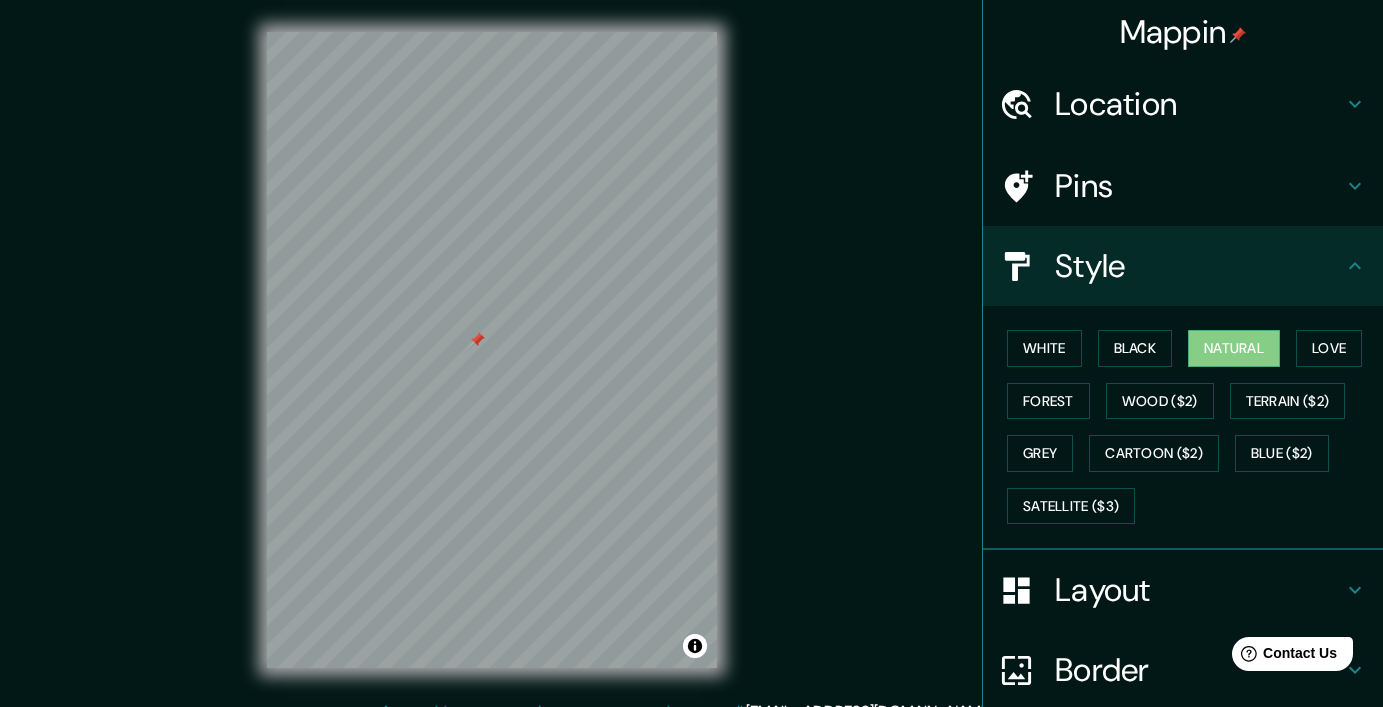 click on "White Black Natural Love Forest Wood ($2) Terrain ($2) Grey Cartoon ($2) Blue ($2) Satellite ($3)" at bounding box center [1191, 427] 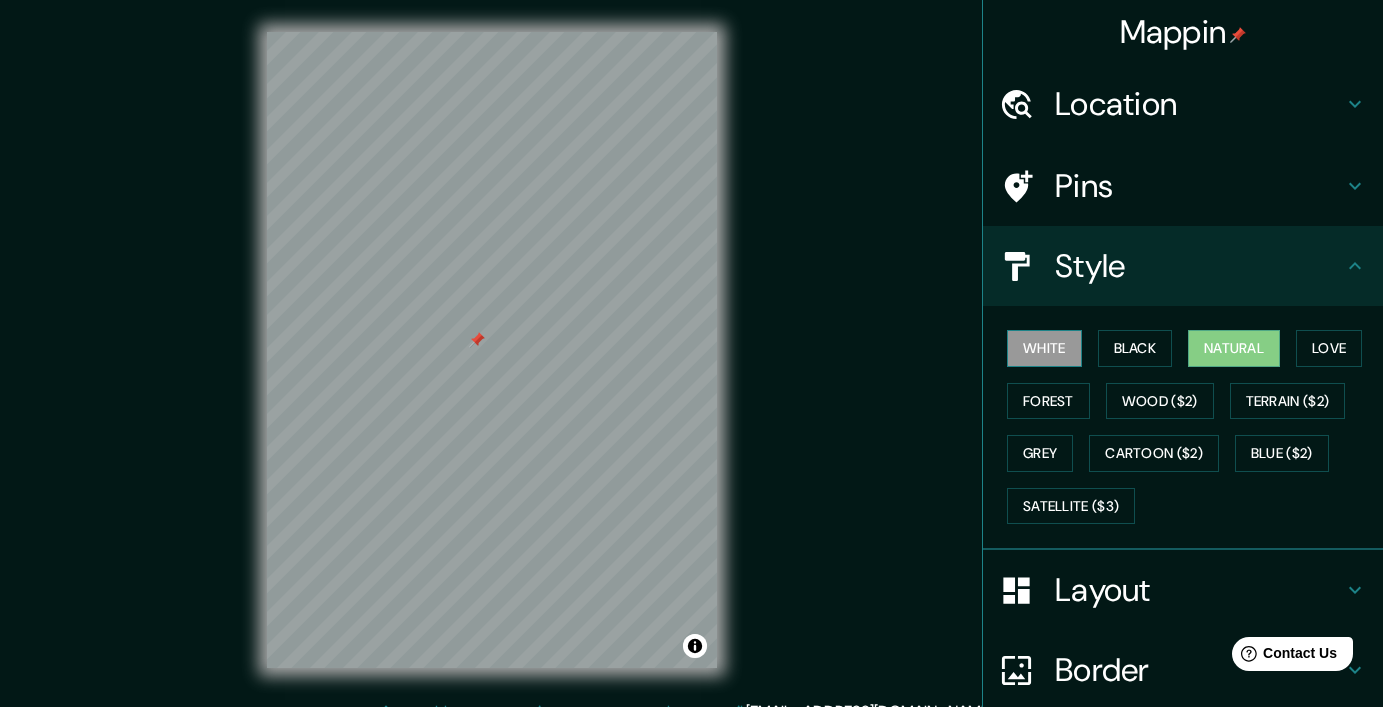 click on "White" at bounding box center [1044, 348] 